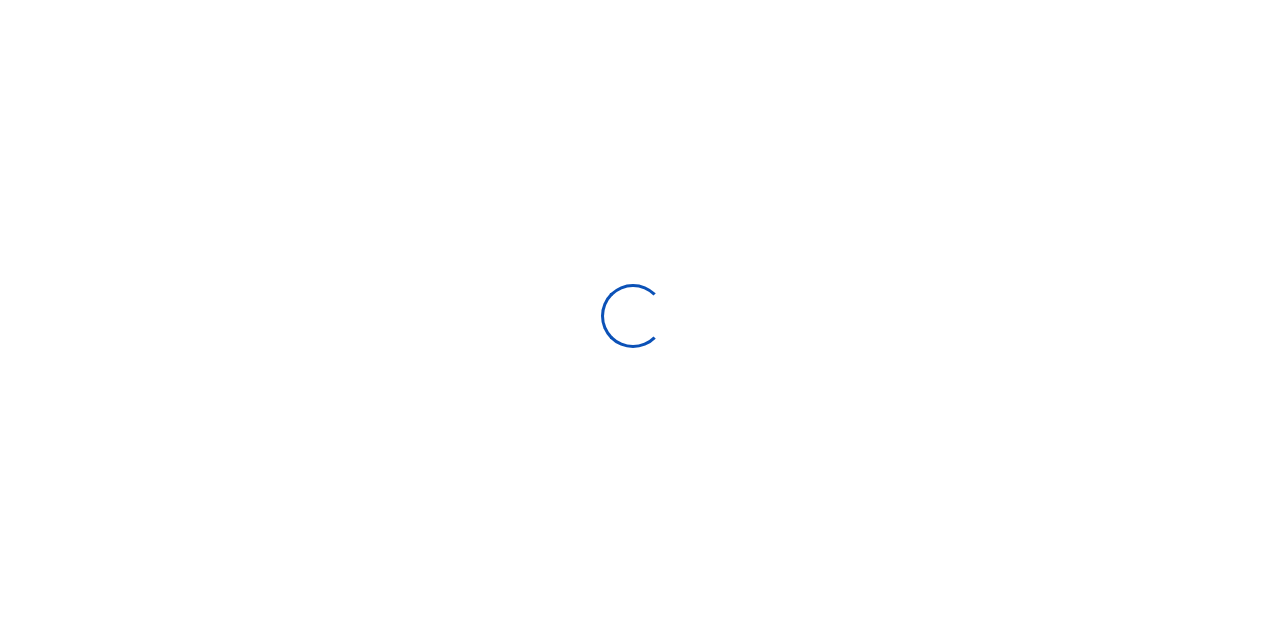 scroll, scrollTop: 0, scrollLeft: 0, axis: both 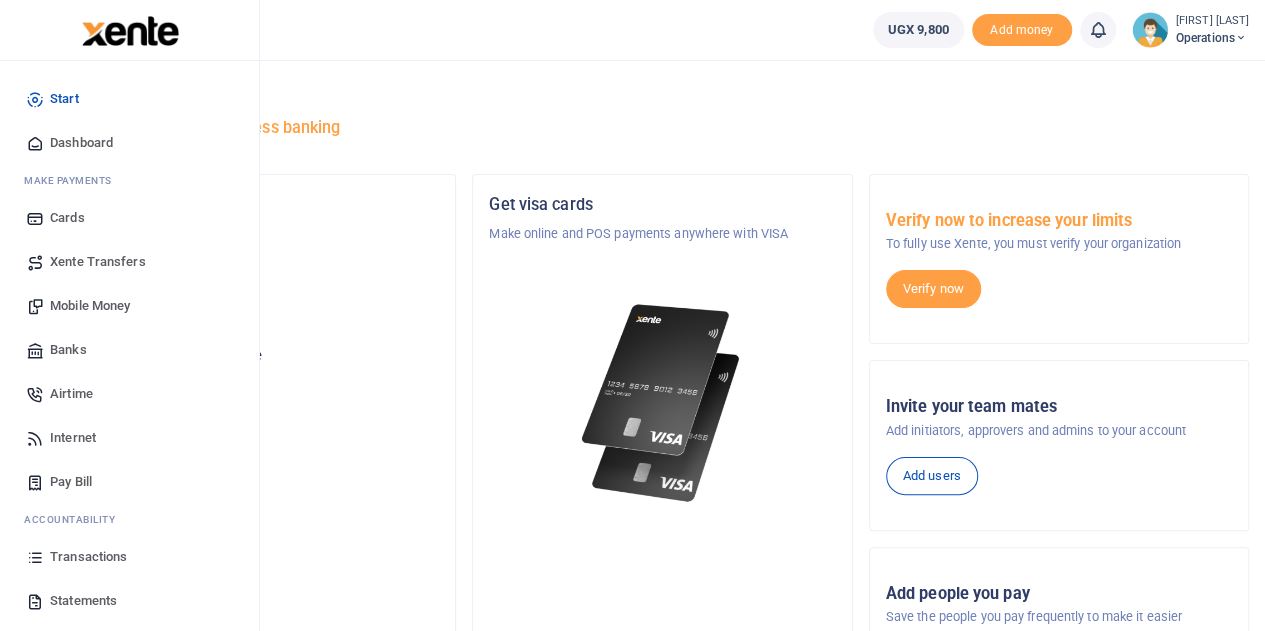 click on "Statements" at bounding box center (83, 601) 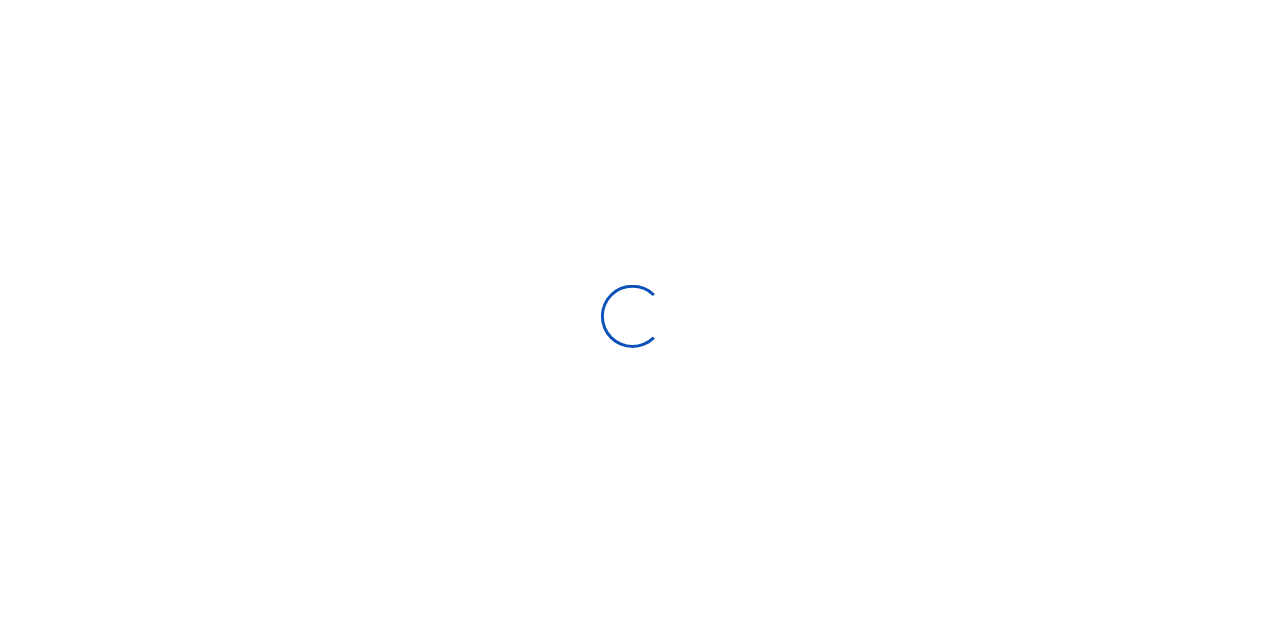 scroll, scrollTop: 0, scrollLeft: 0, axis: both 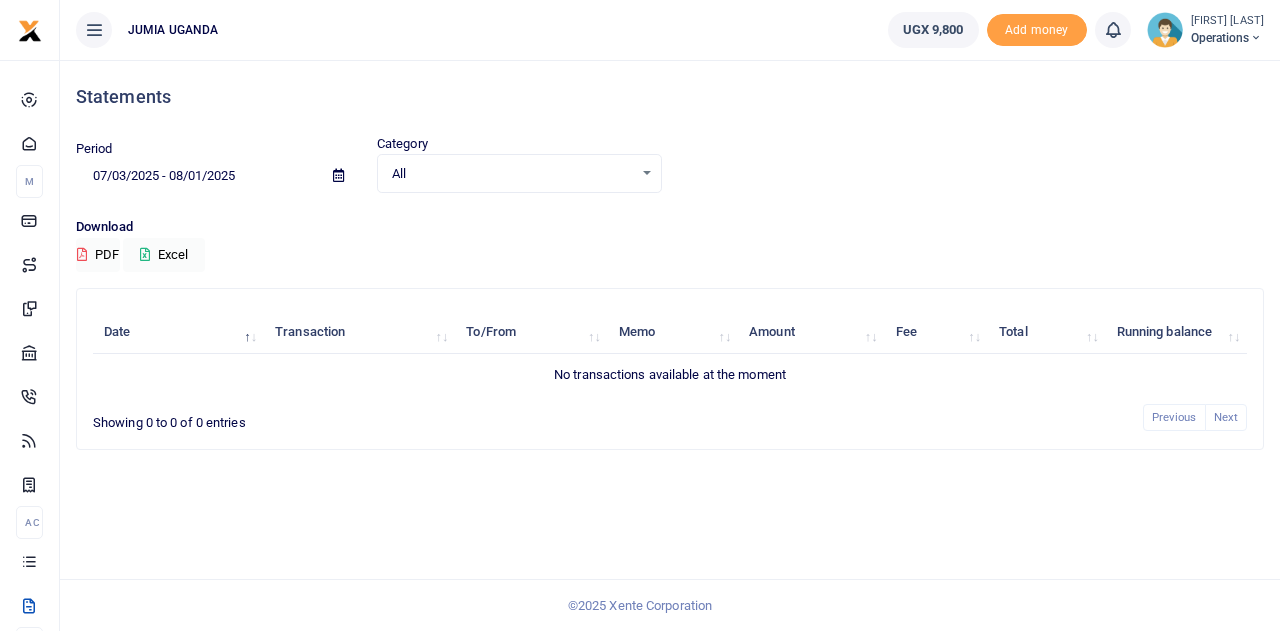 click at bounding box center [338, 175] 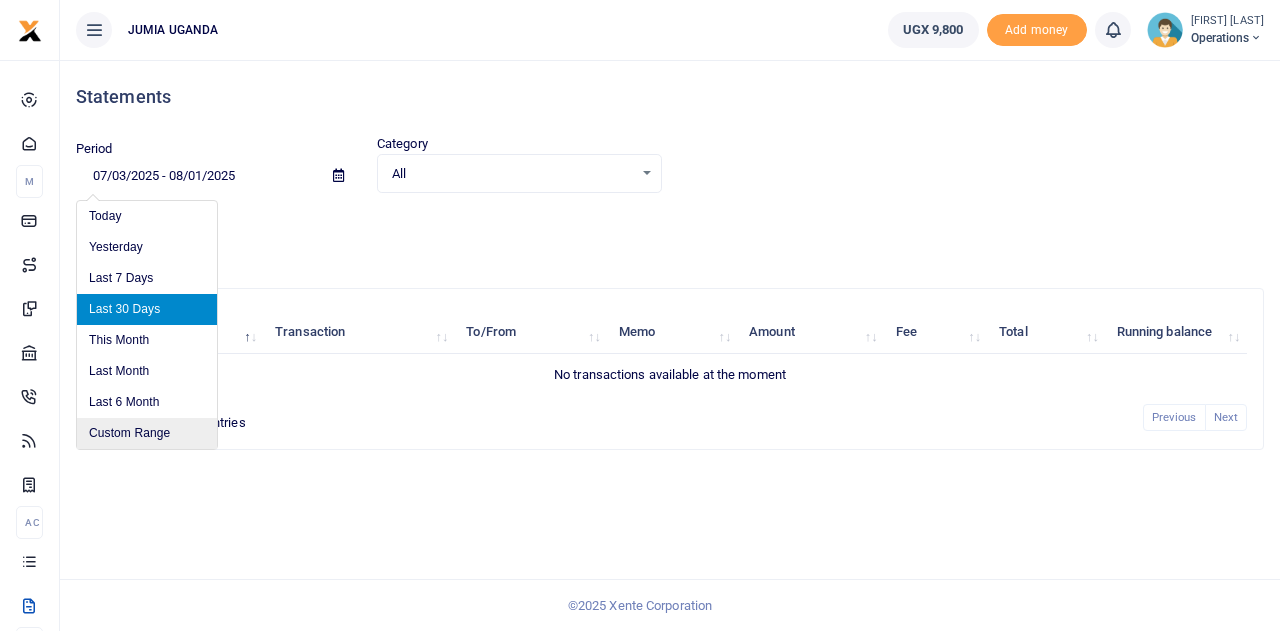 click on "Custom Range" at bounding box center (147, 433) 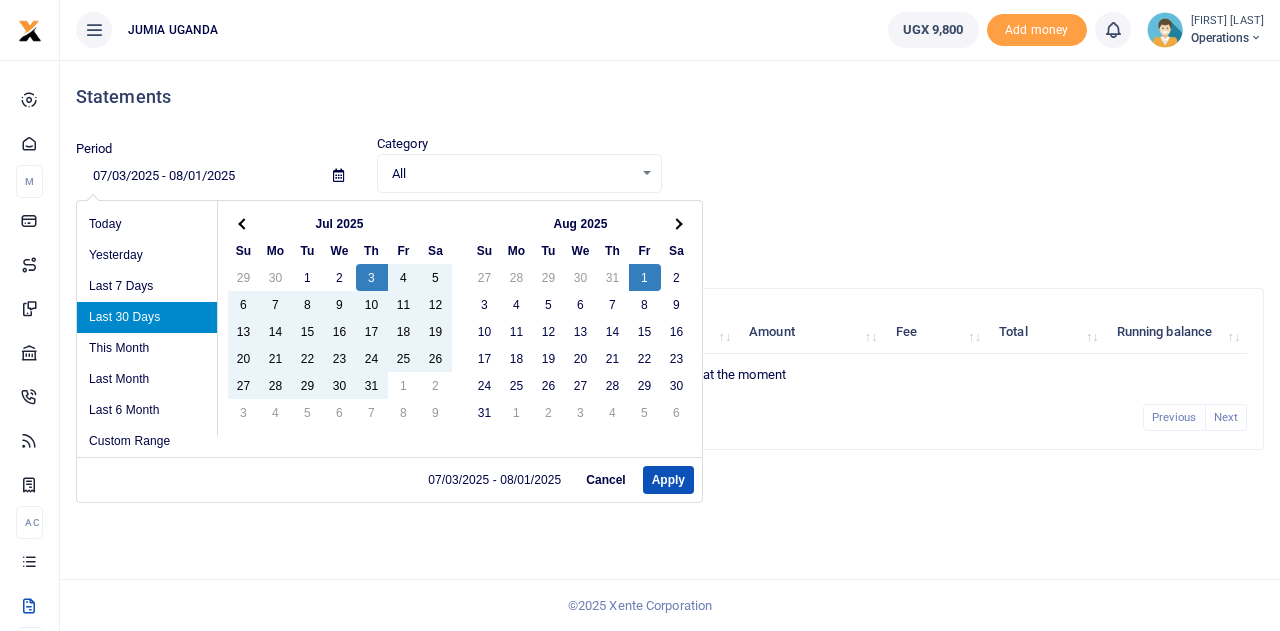 click on "[MM]/[DD]/[YYYY] - [MM]/[DD]/[YYYY] Cancel Apply" at bounding box center (389, 479) 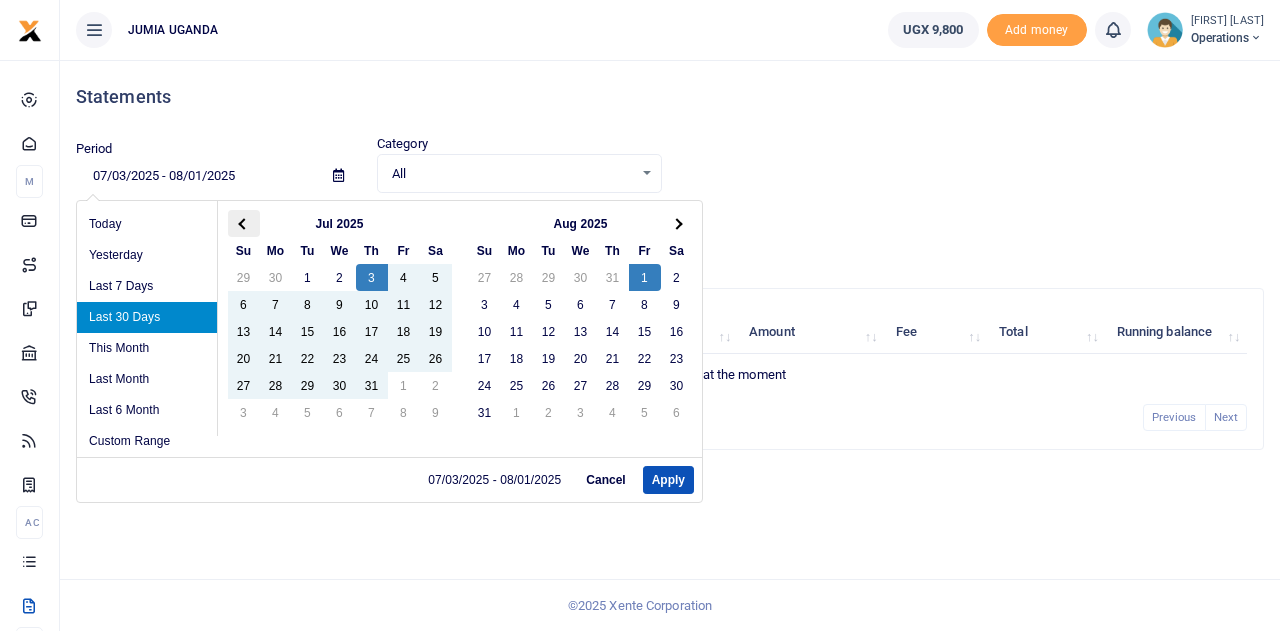 click at bounding box center (244, 223) 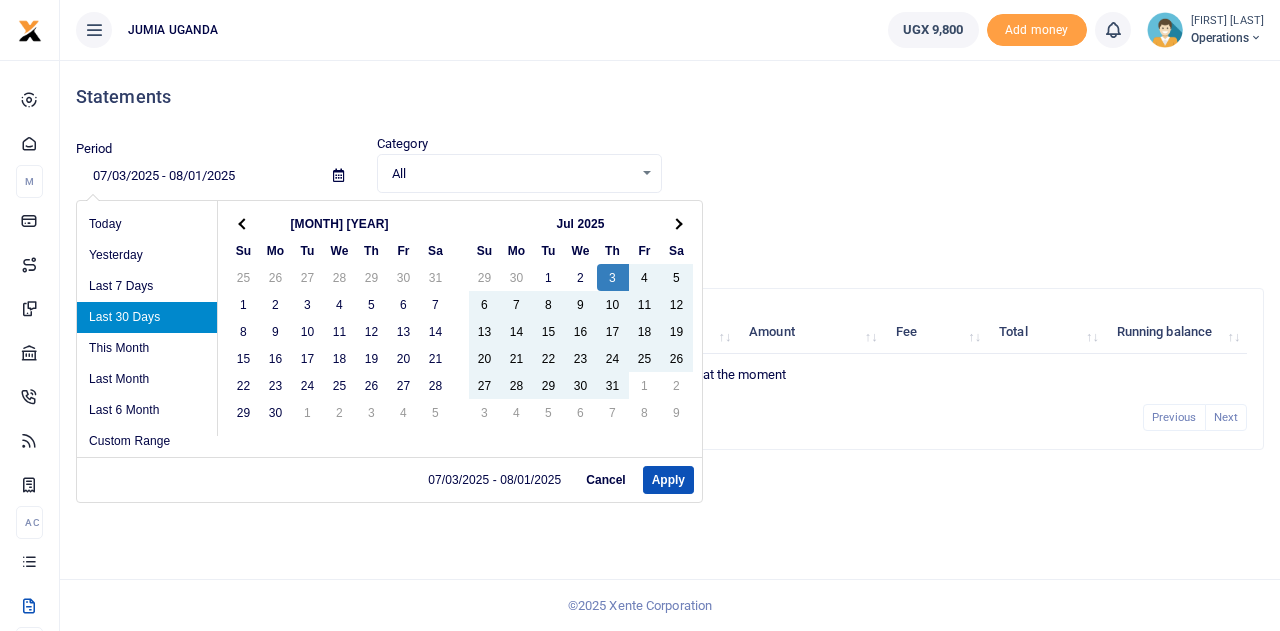 click at bounding box center (244, 223) 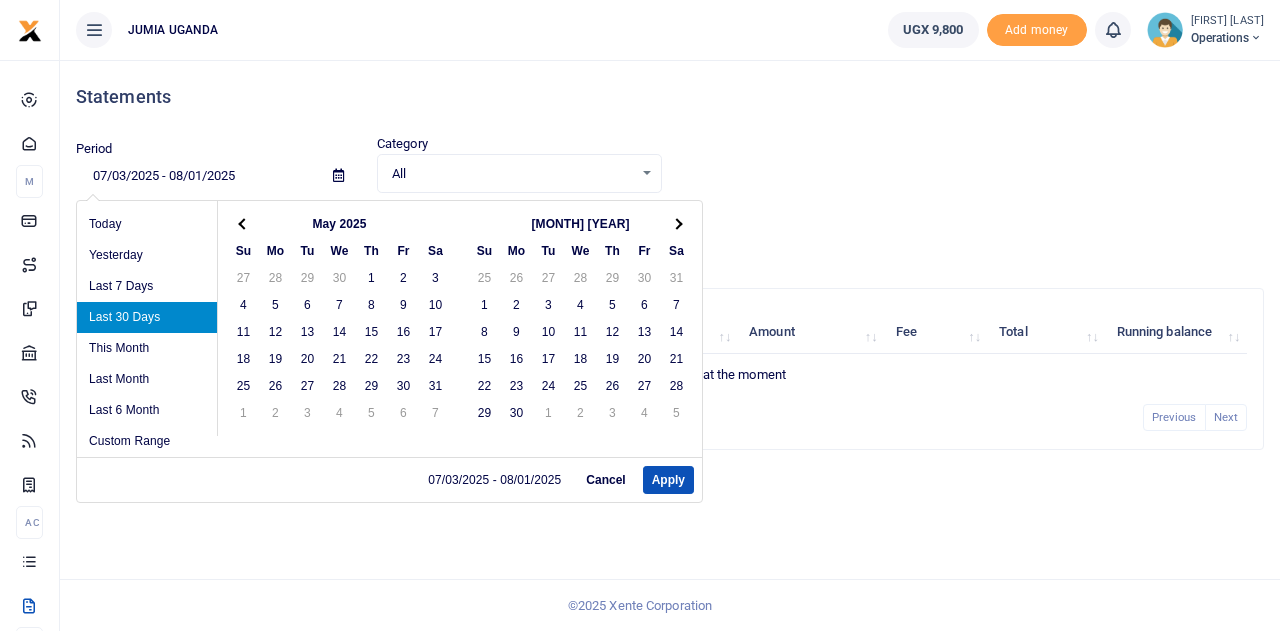 click at bounding box center [244, 223] 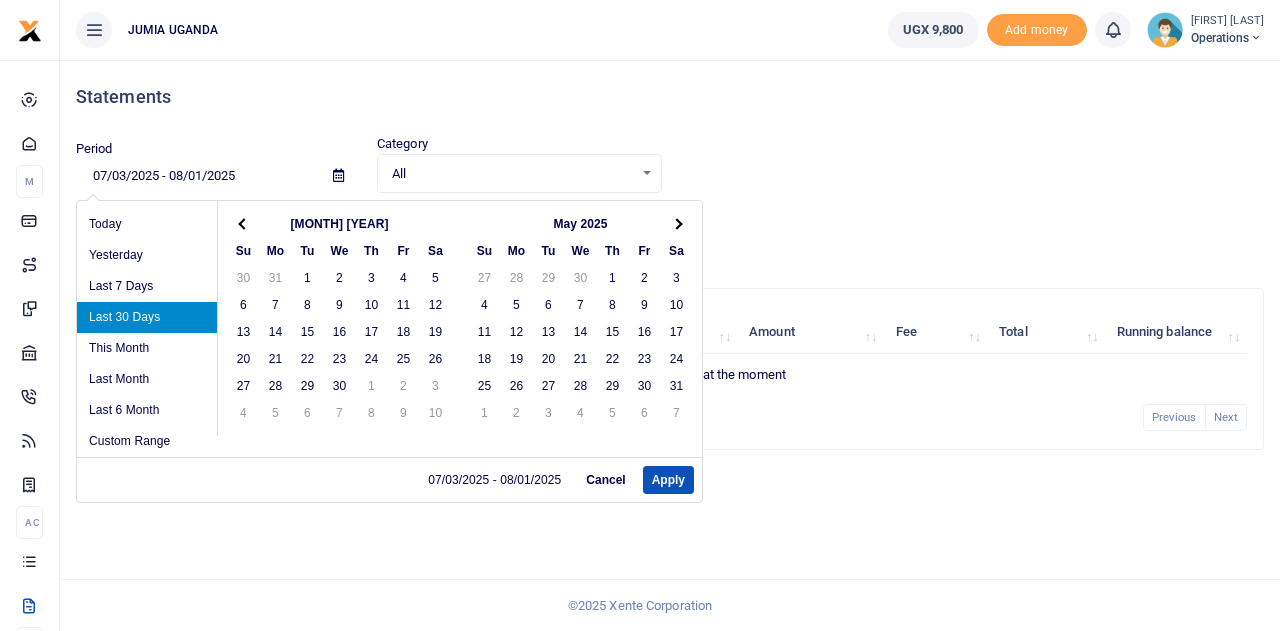 click at bounding box center [244, 223] 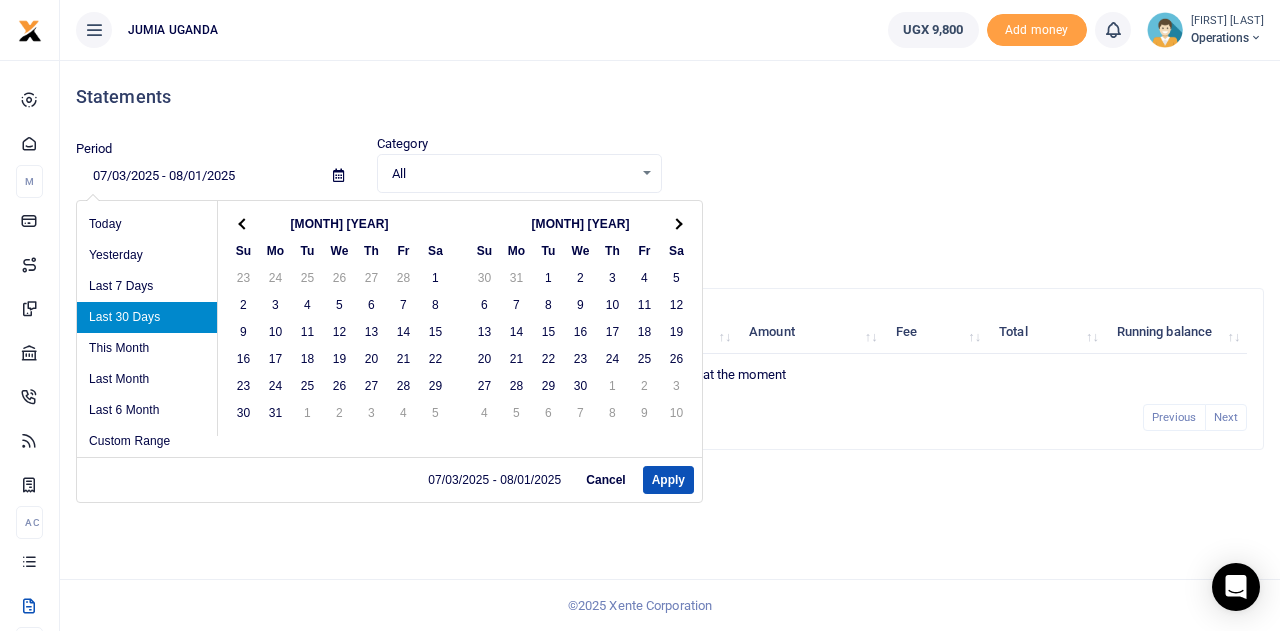 click at bounding box center [244, 223] 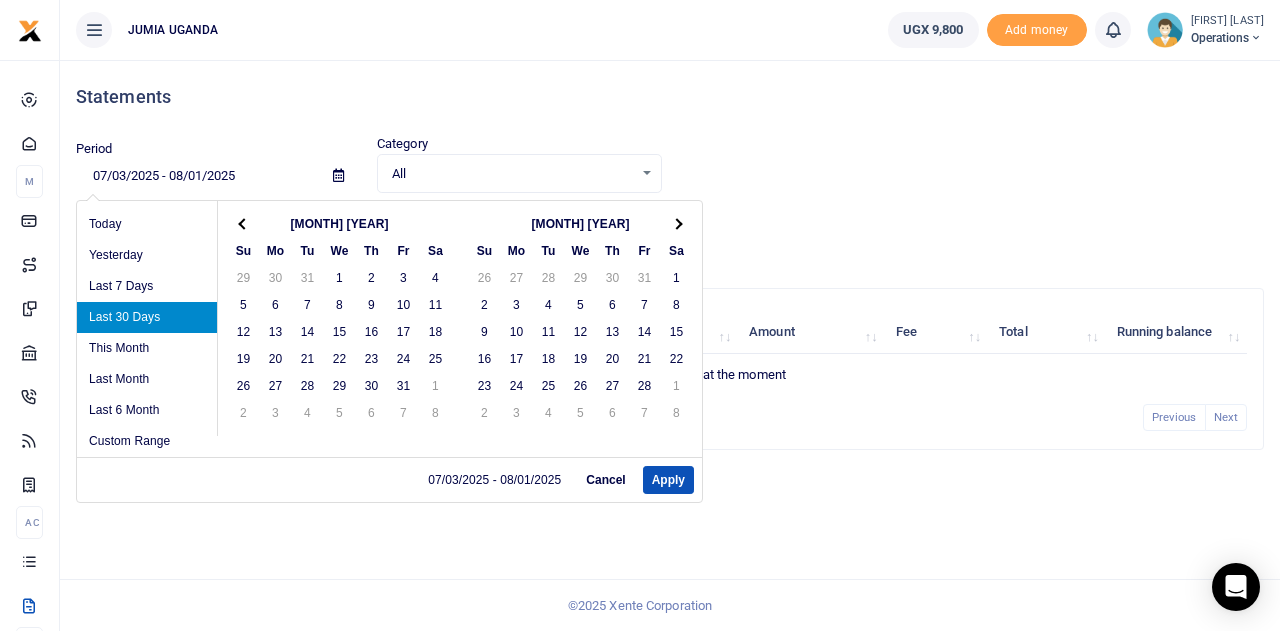 click at bounding box center (244, 223) 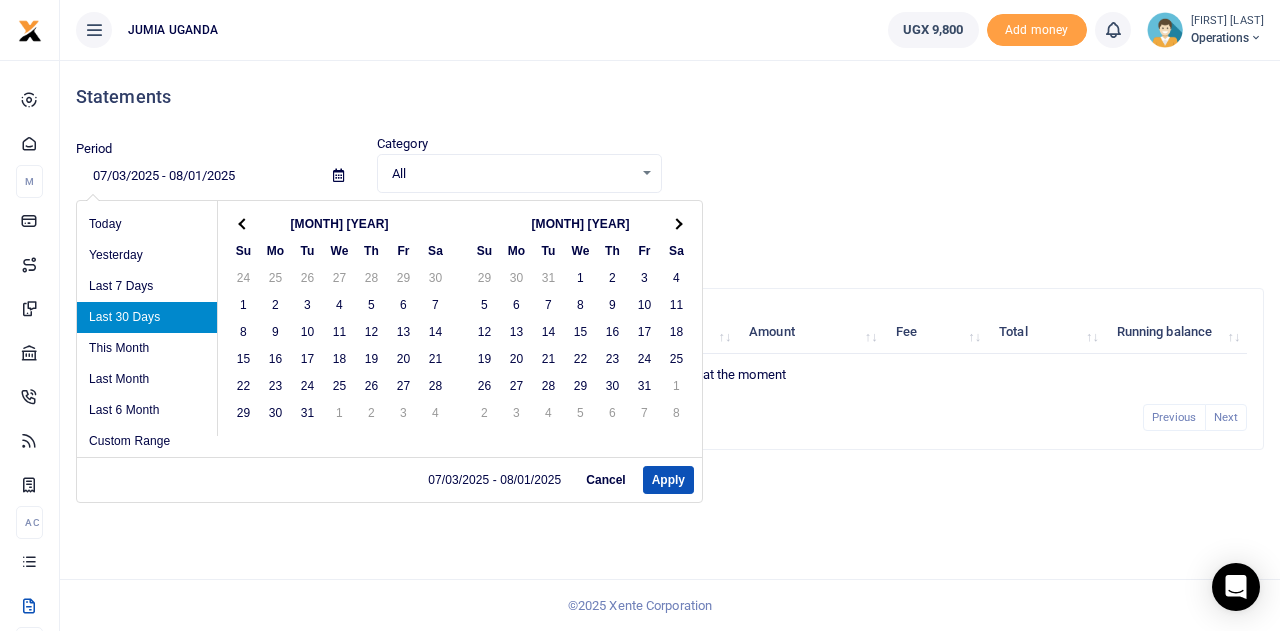 click at bounding box center [244, 223] 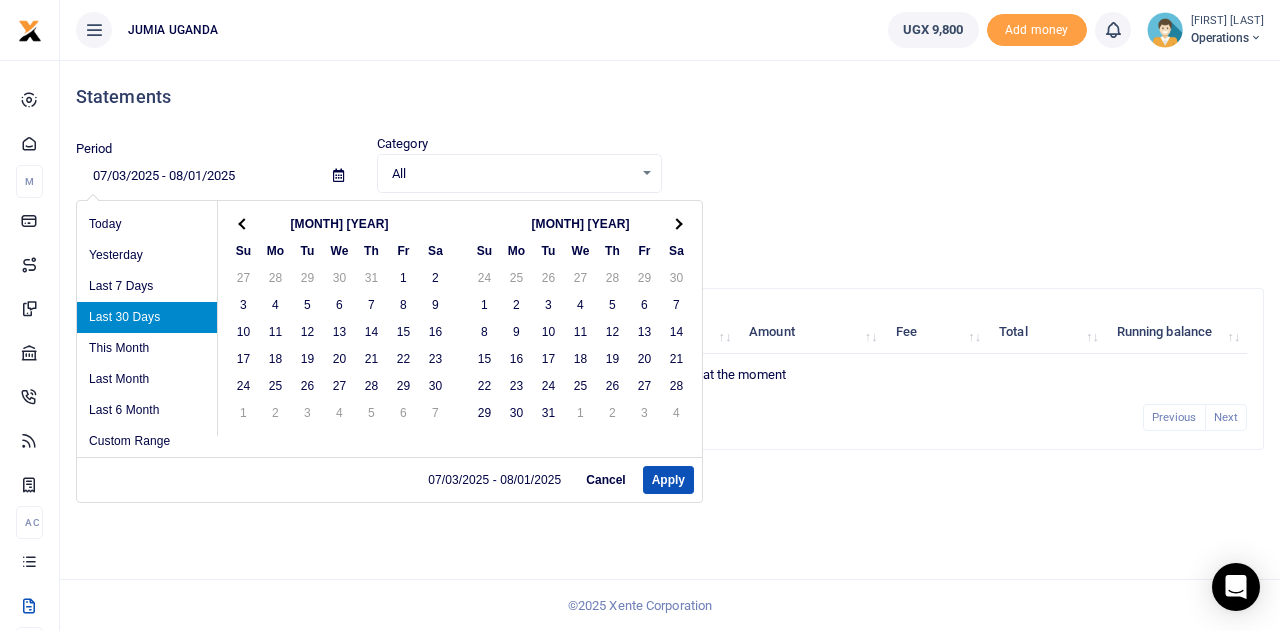 click at bounding box center (244, 223) 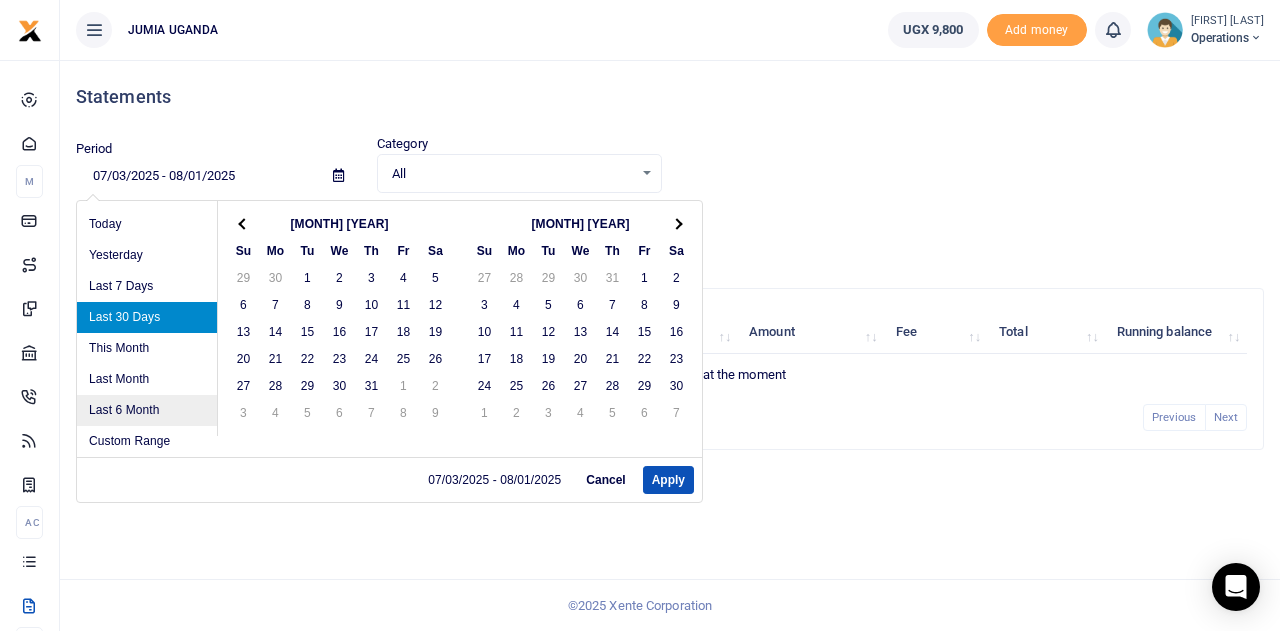 click on "Last 6 Month" at bounding box center [147, 410] 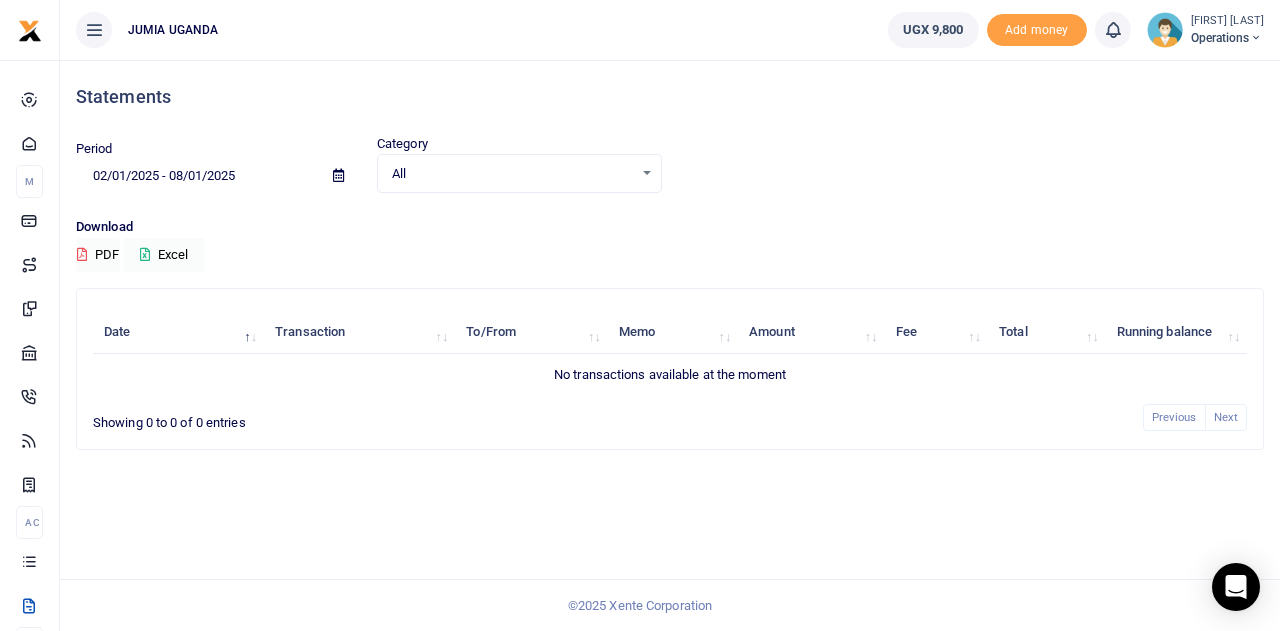 click at bounding box center [338, 176] 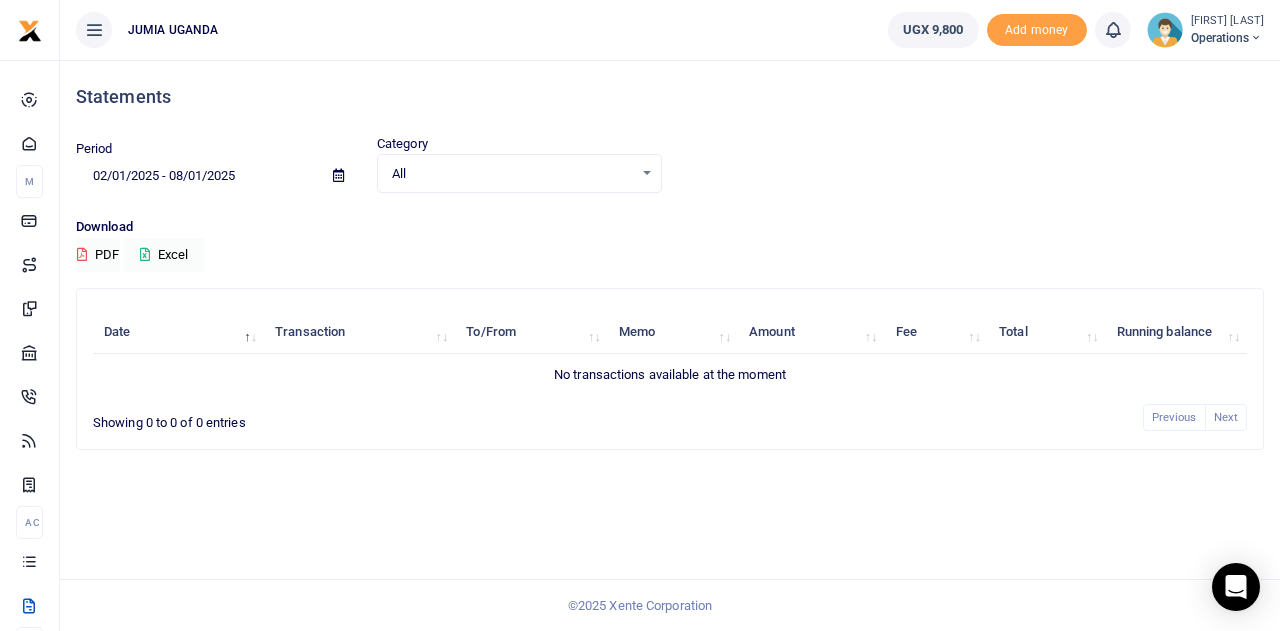 click at bounding box center [338, 175] 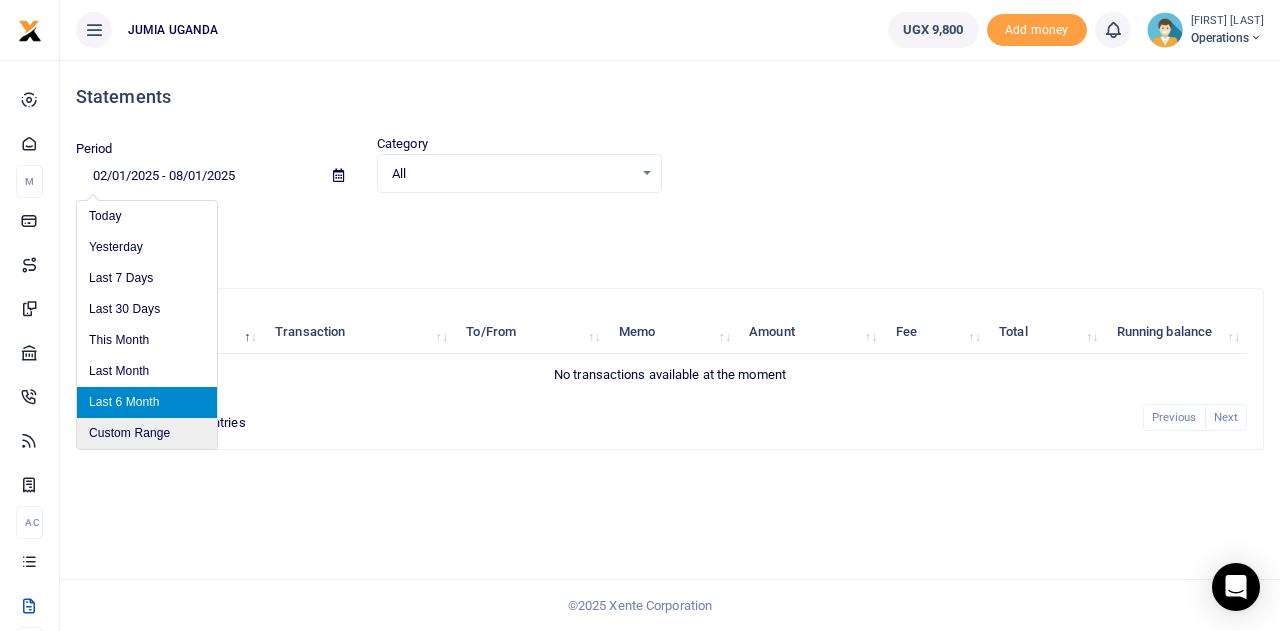 click on "Custom Range" at bounding box center (147, 433) 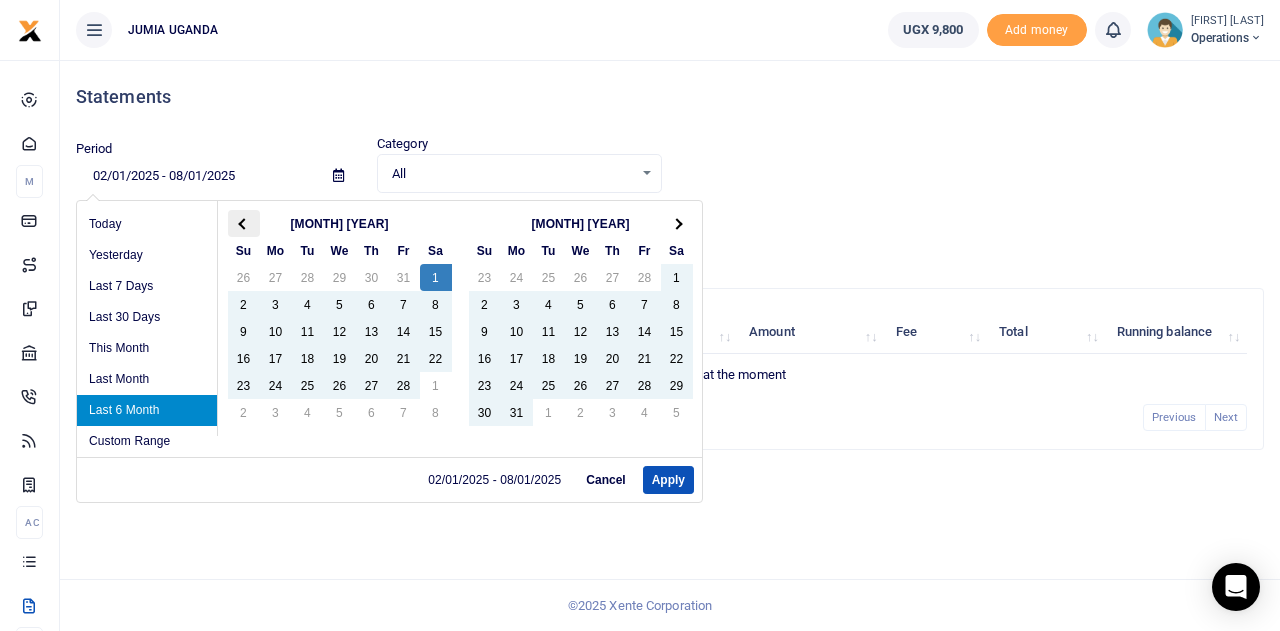 click at bounding box center (243, 223) 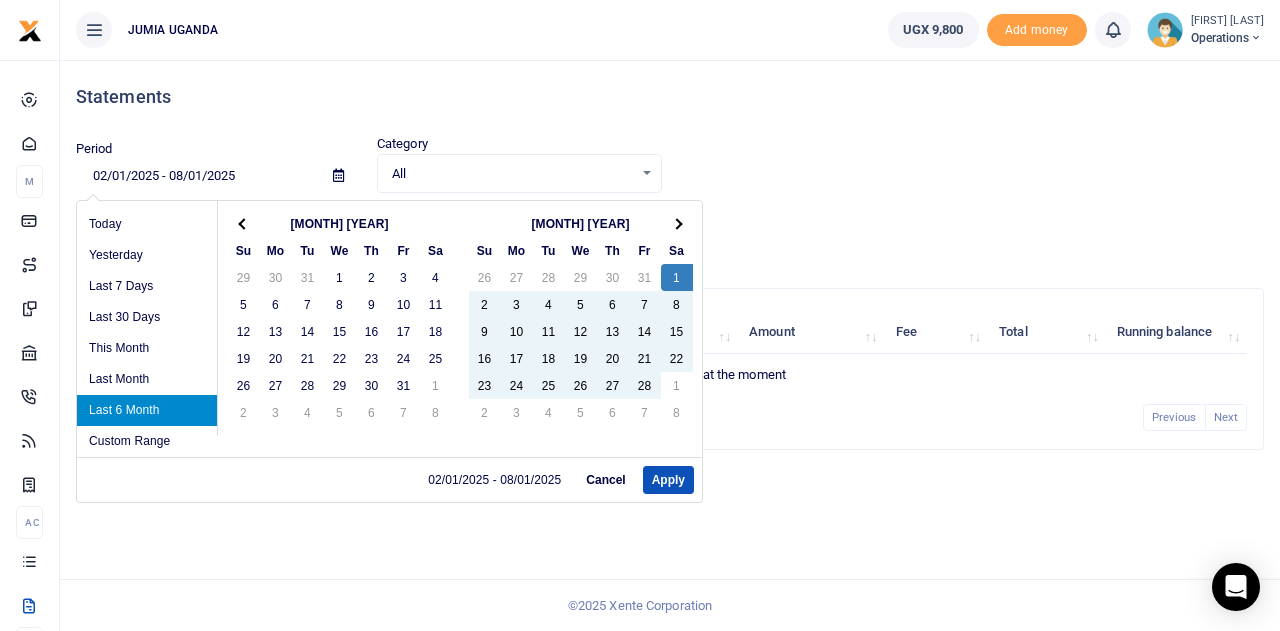 click at bounding box center [243, 223] 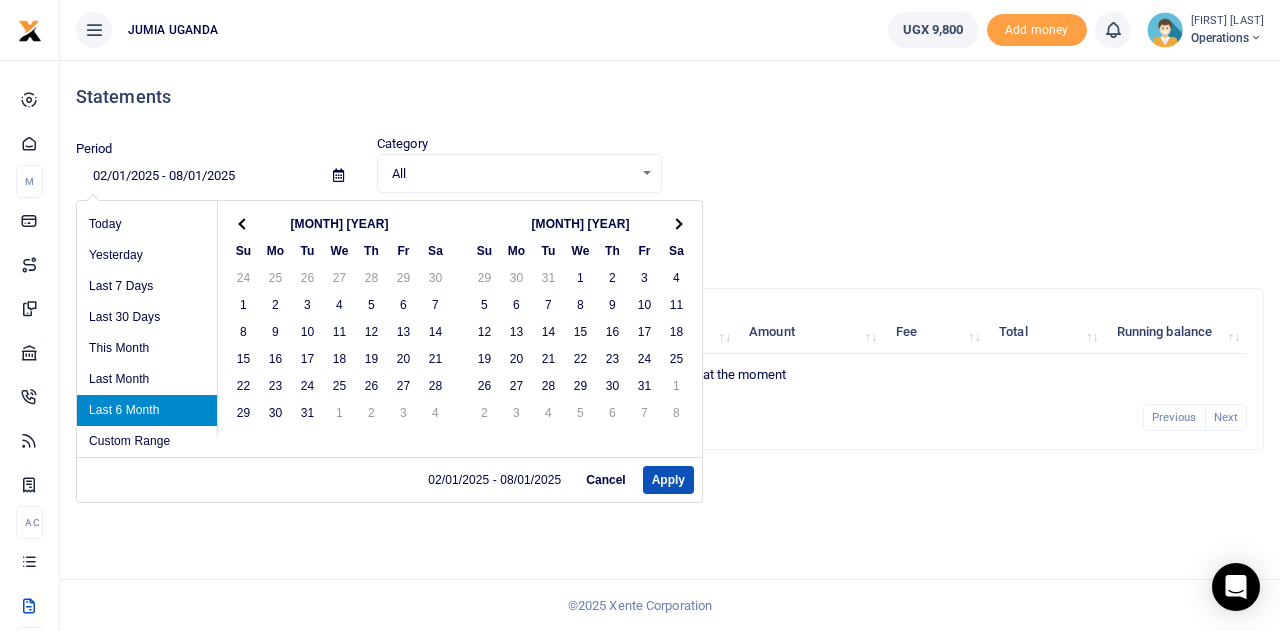 click at bounding box center [243, 223] 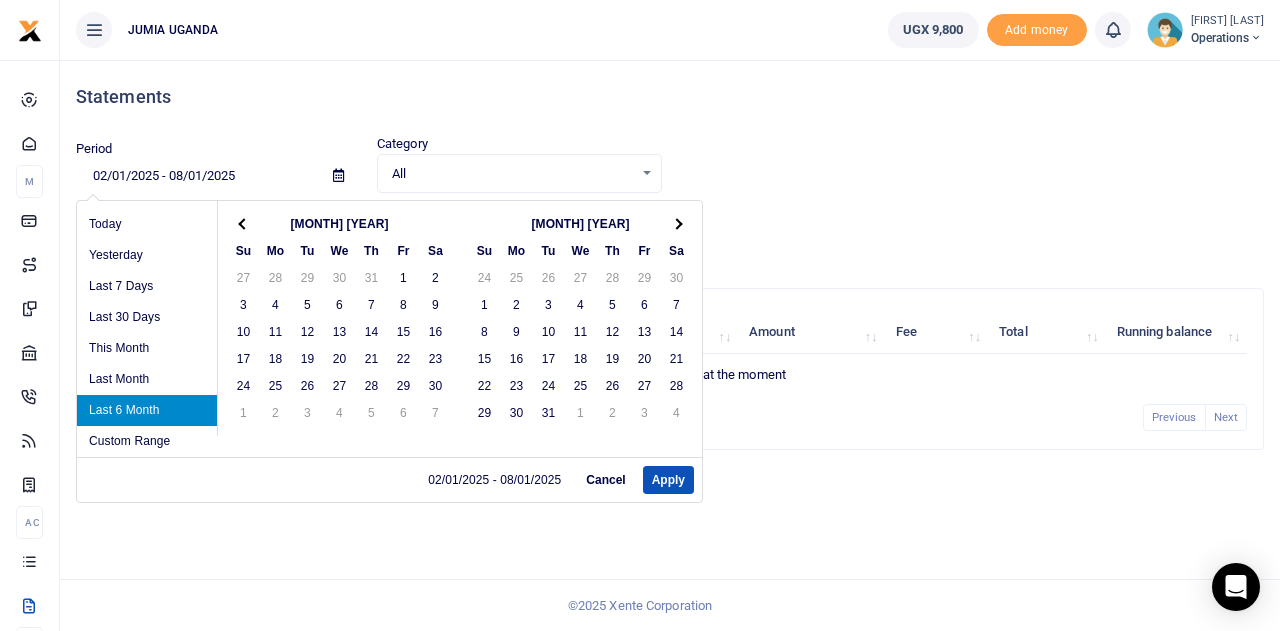 click at bounding box center (243, 223) 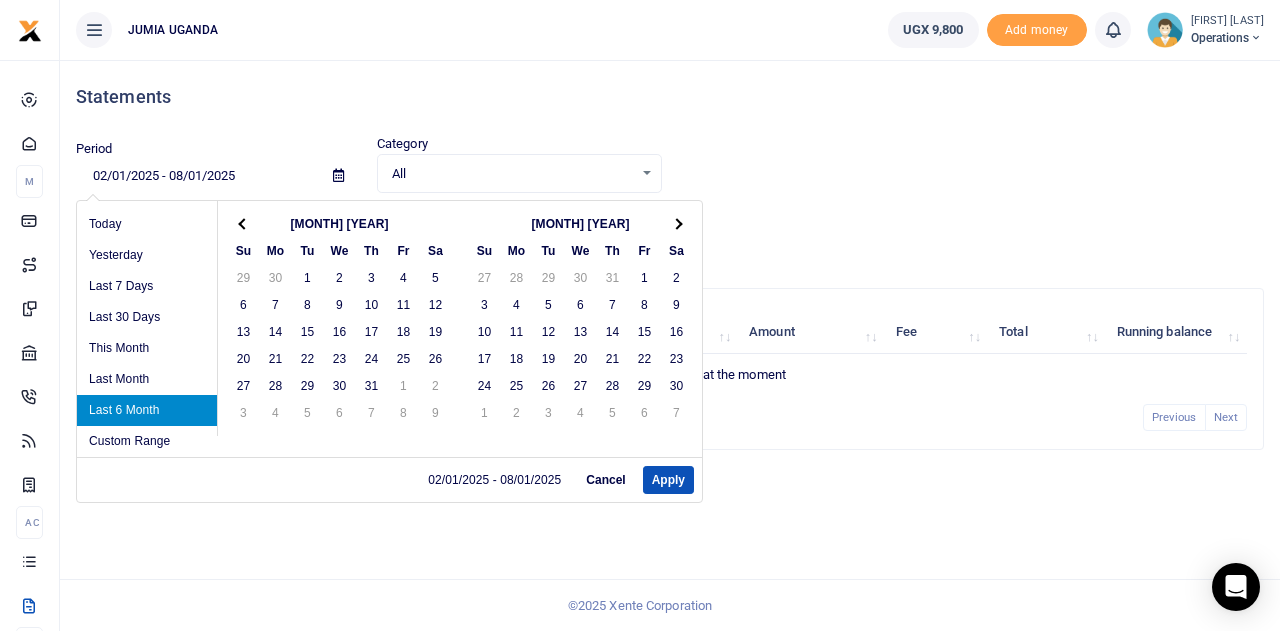 click at bounding box center [243, 223] 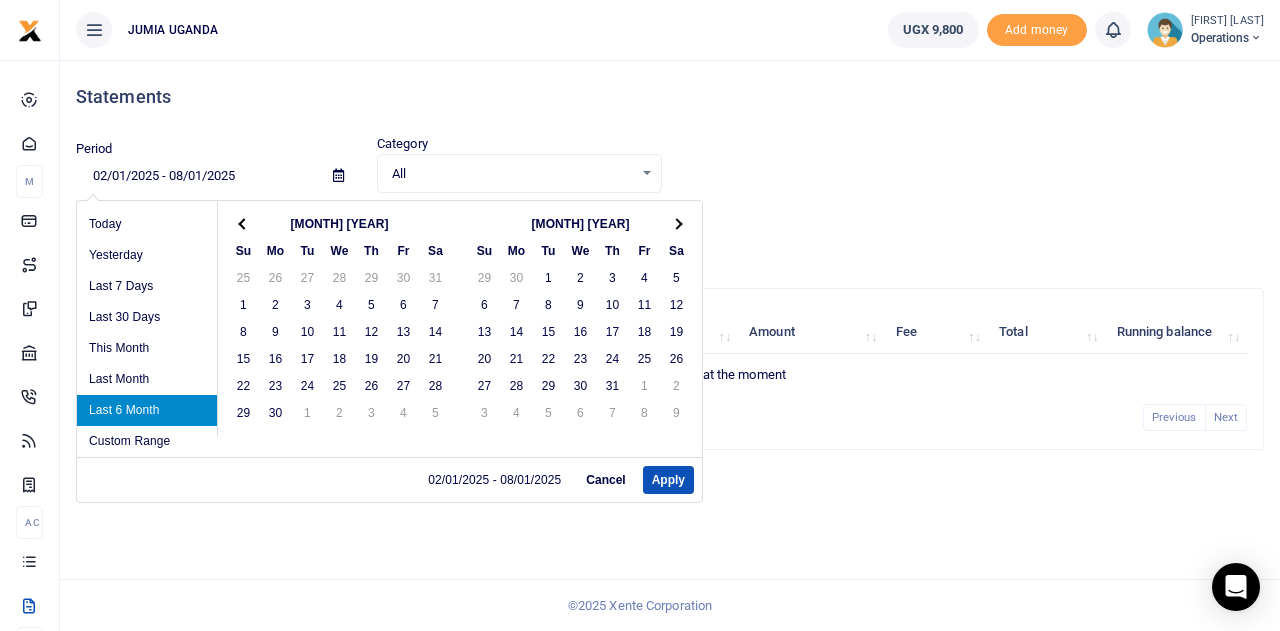 click at bounding box center [243, 223] 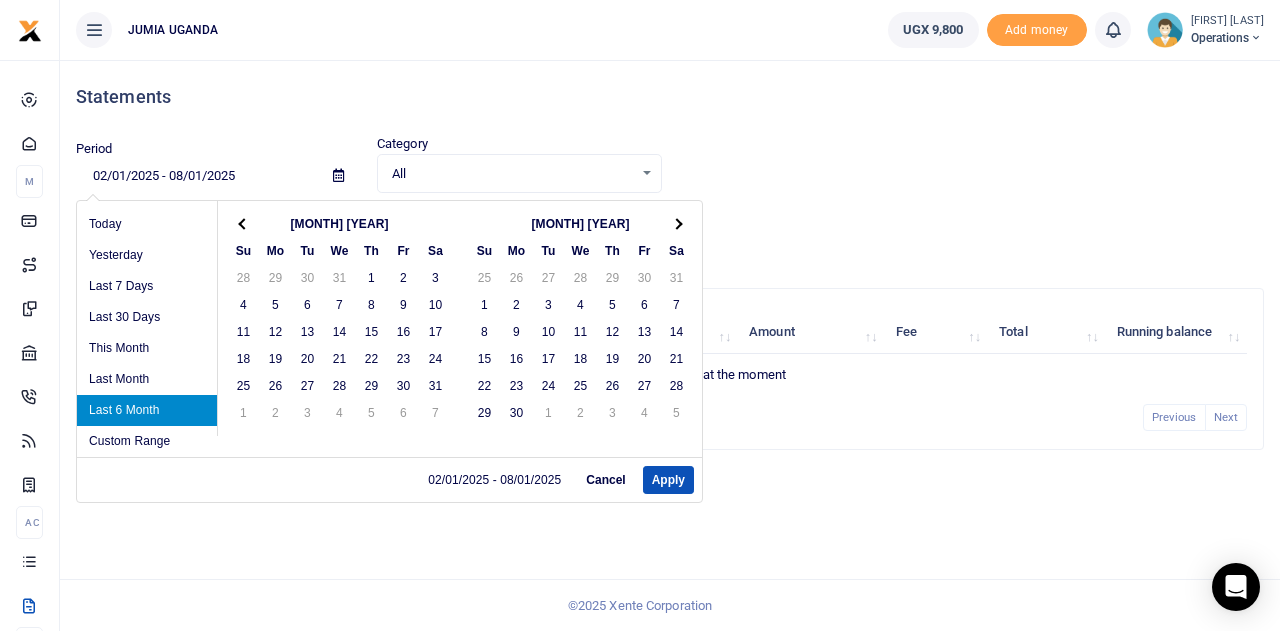 click at bounding box center [243, 223] 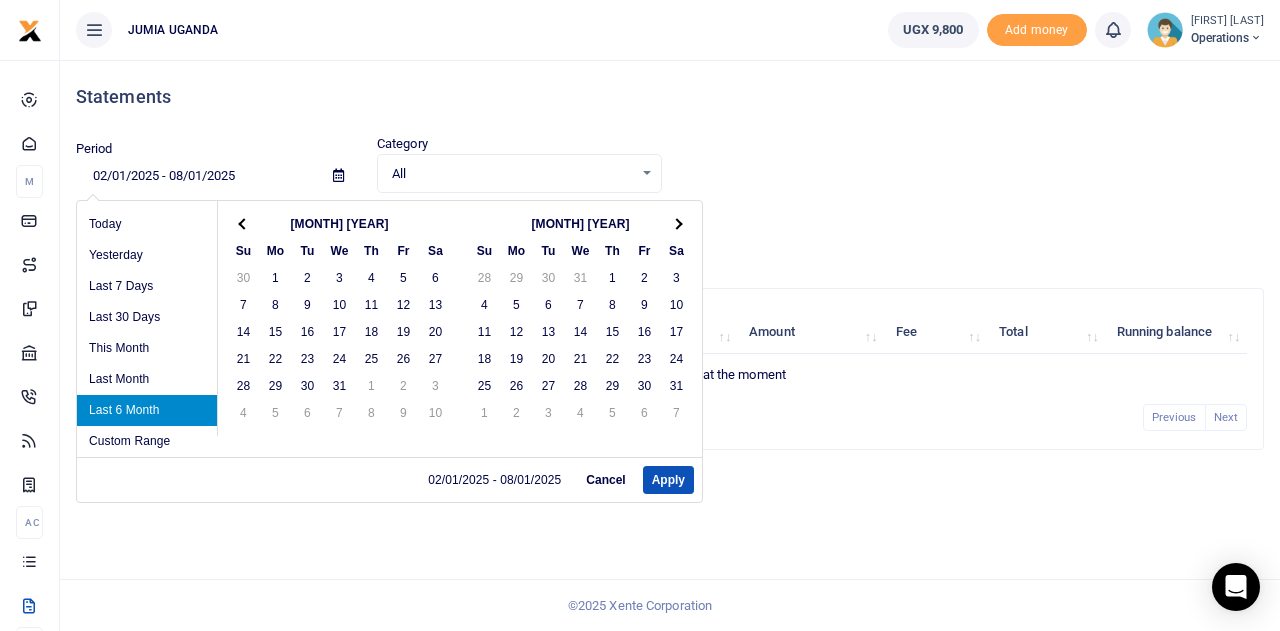 click at bounding box center (243, 223) 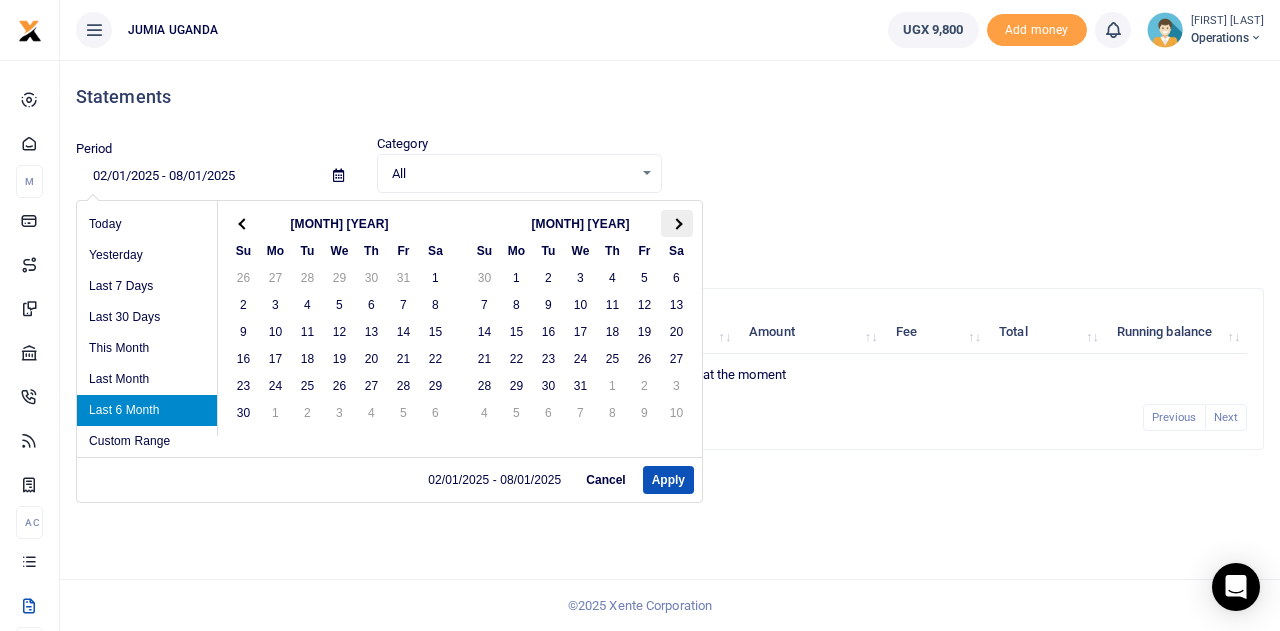 click at bounding box center (677, 223) 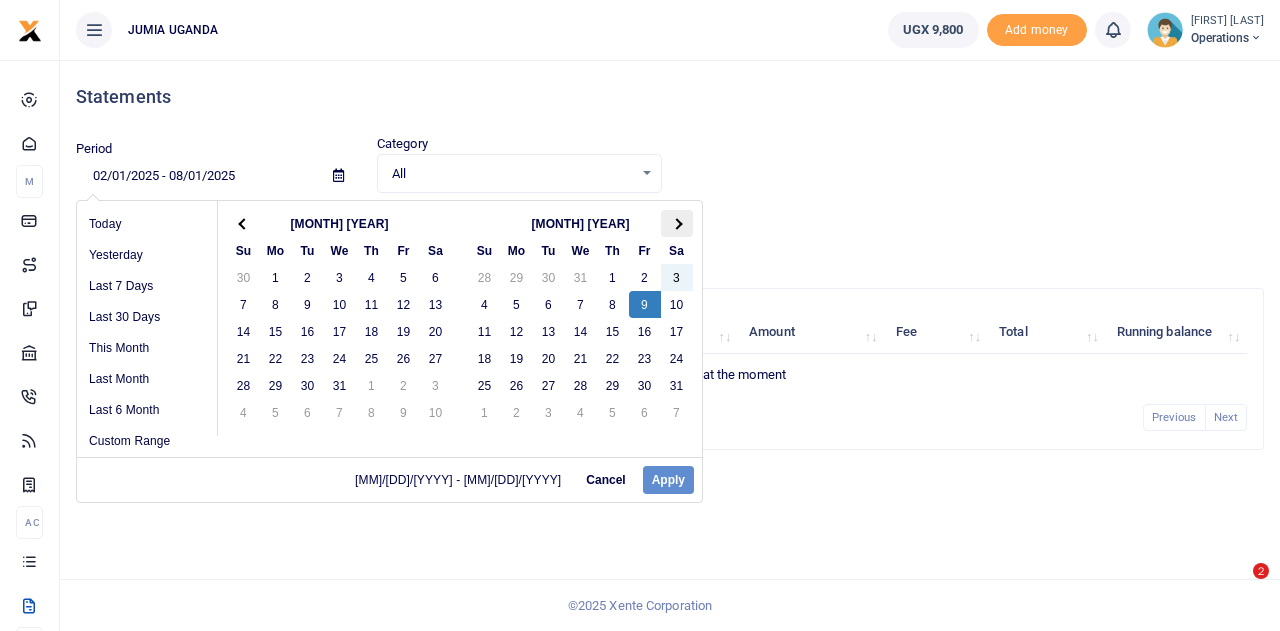 click at bounding box center (676, 223) 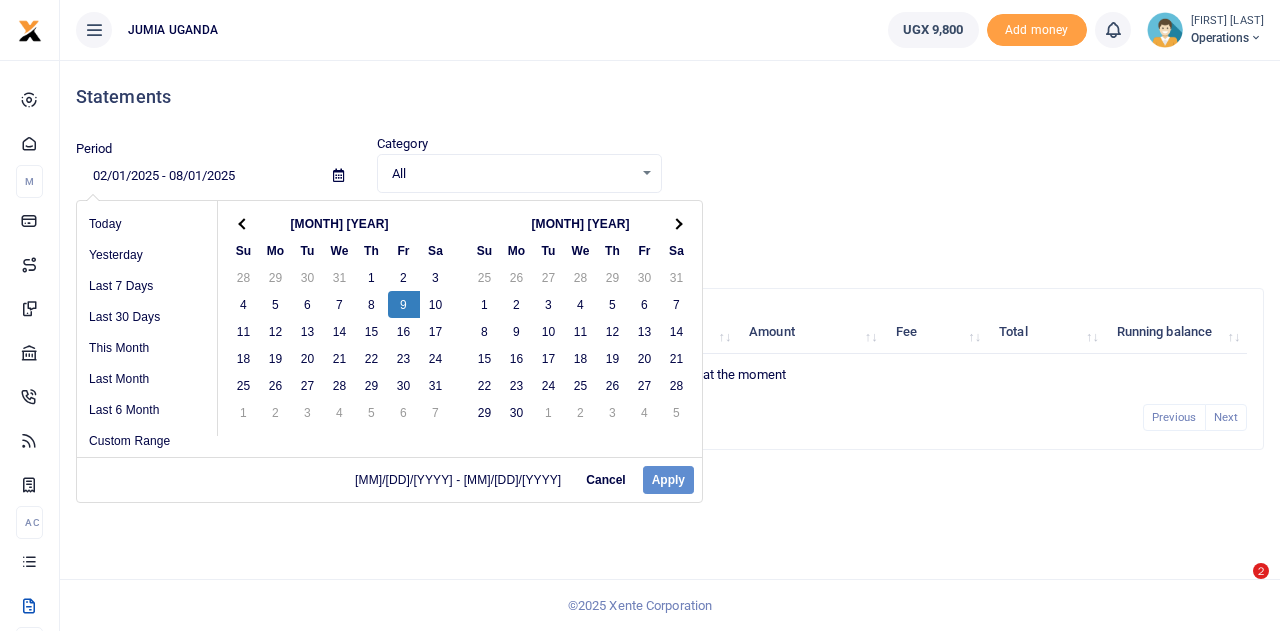 click at bounding box center (676, 223) 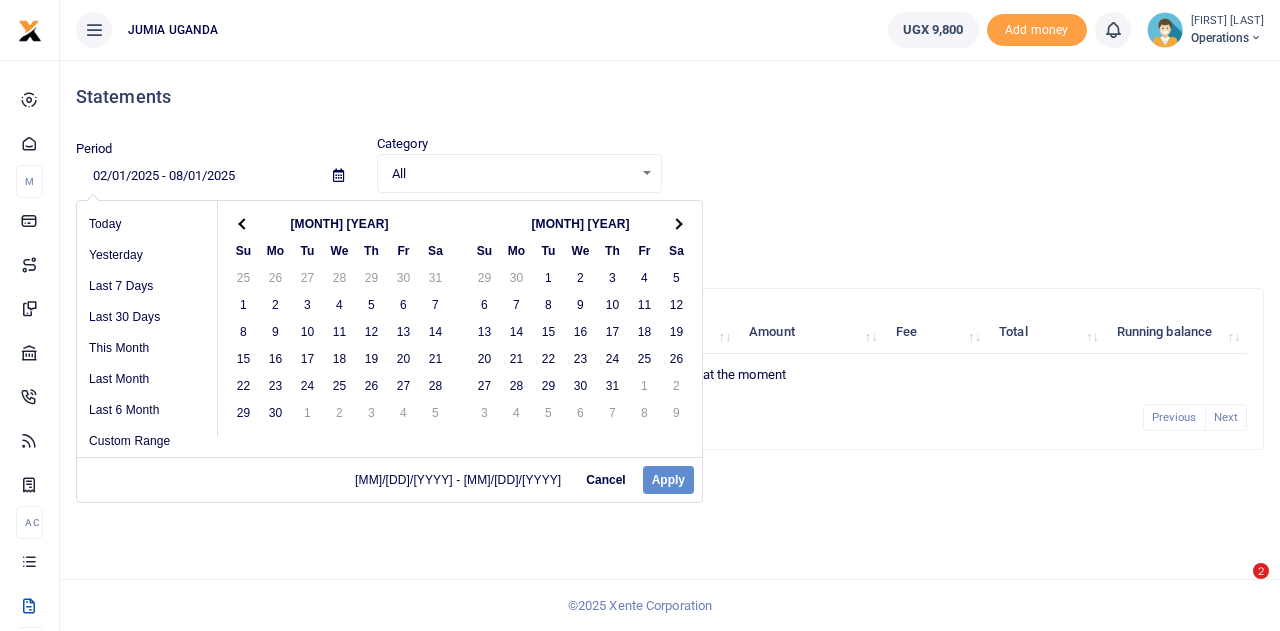 click at bounding box center (676, 223) 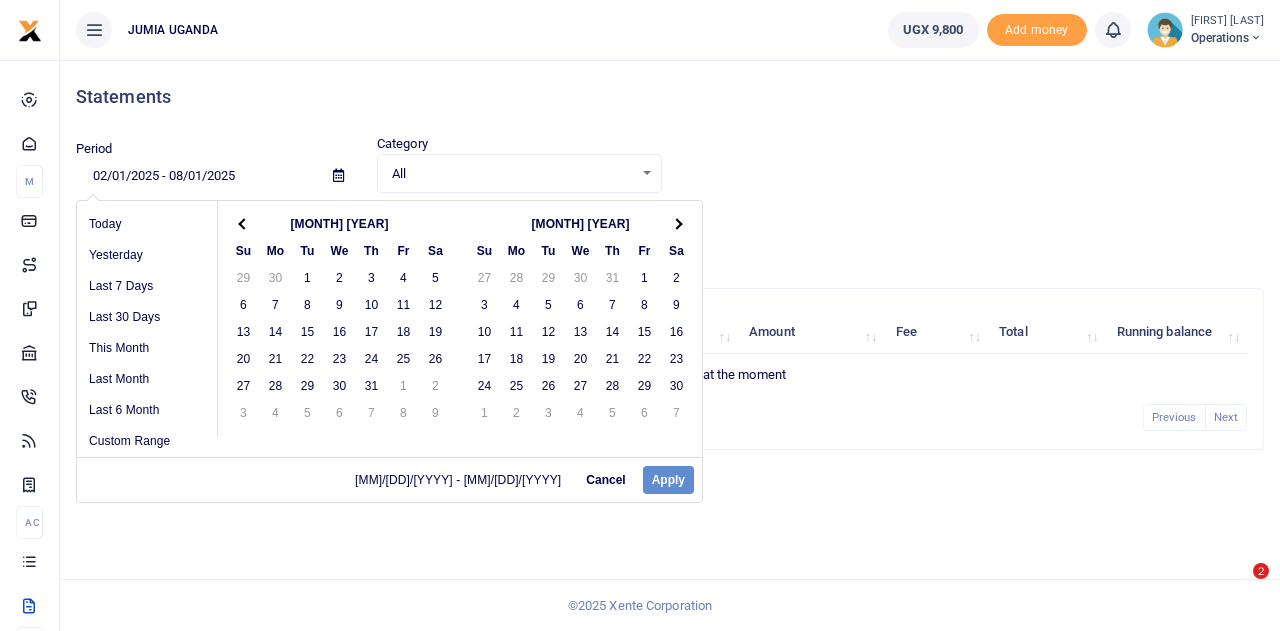 click at bounding box center (676, 223) 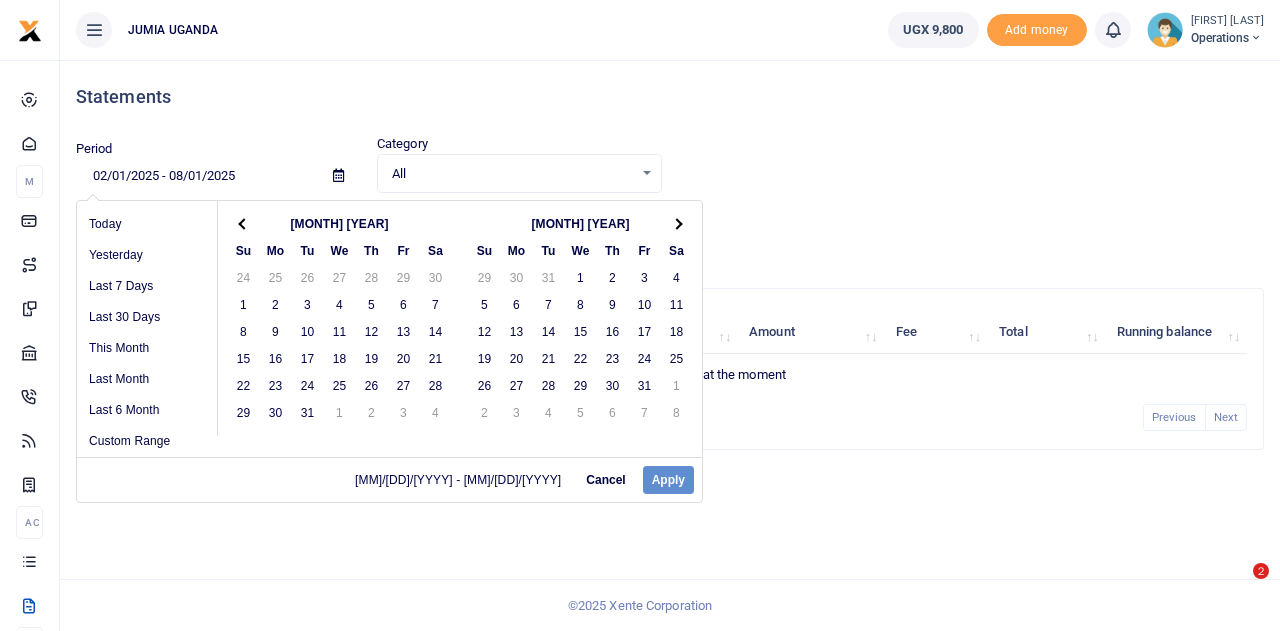 click at bounding box center (676, 223) 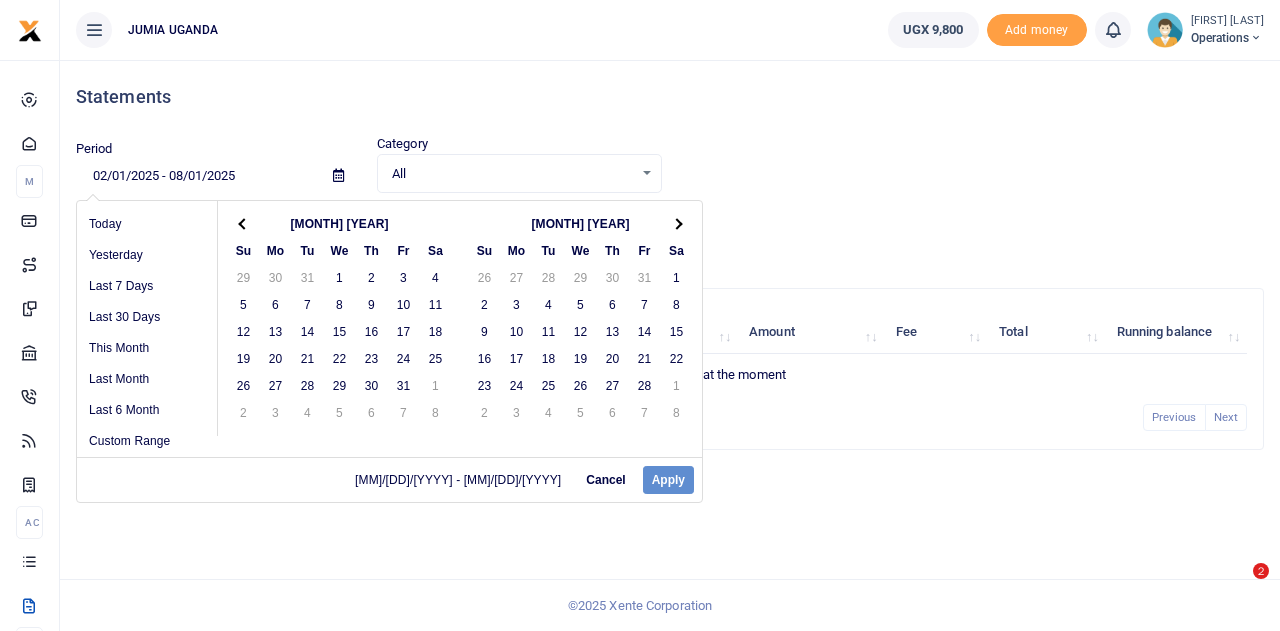 click at bounding box center [676, 223] 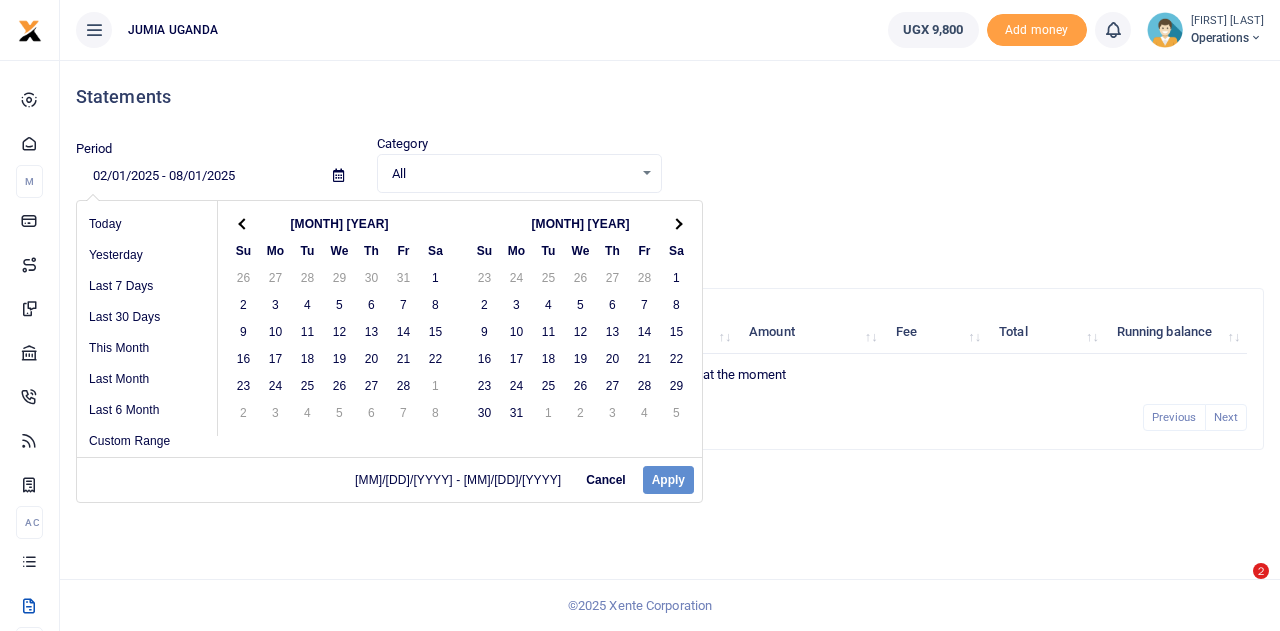 click at bounding box center [676, 223] 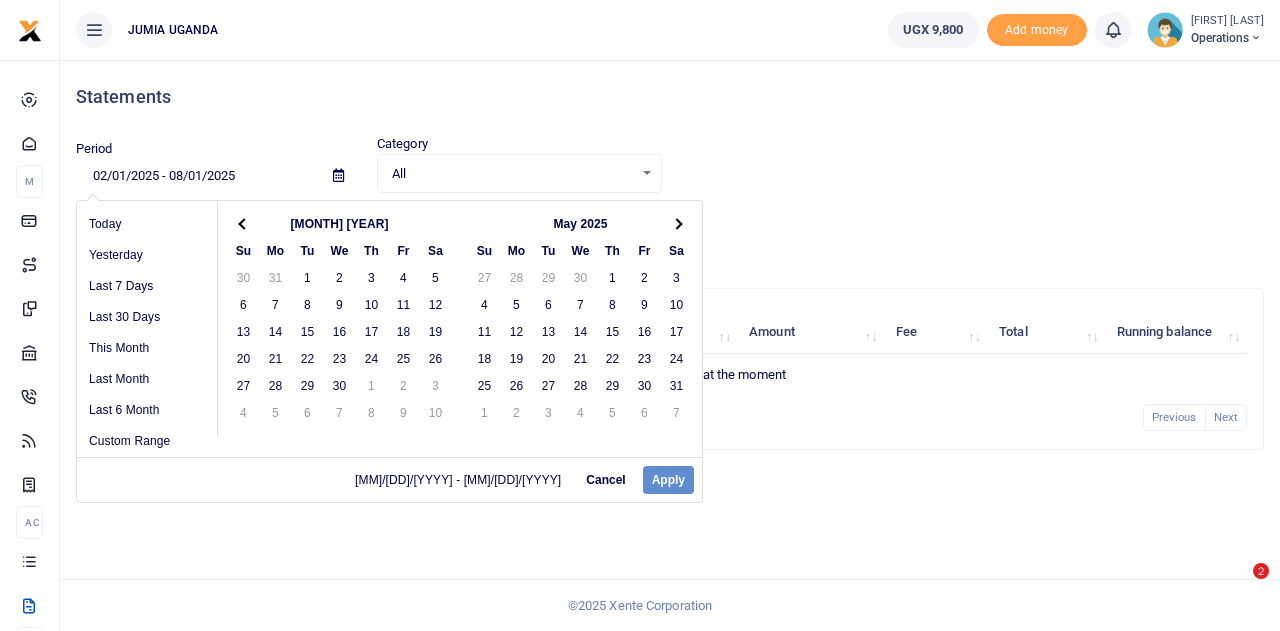 click at bounding box center [676, 223] 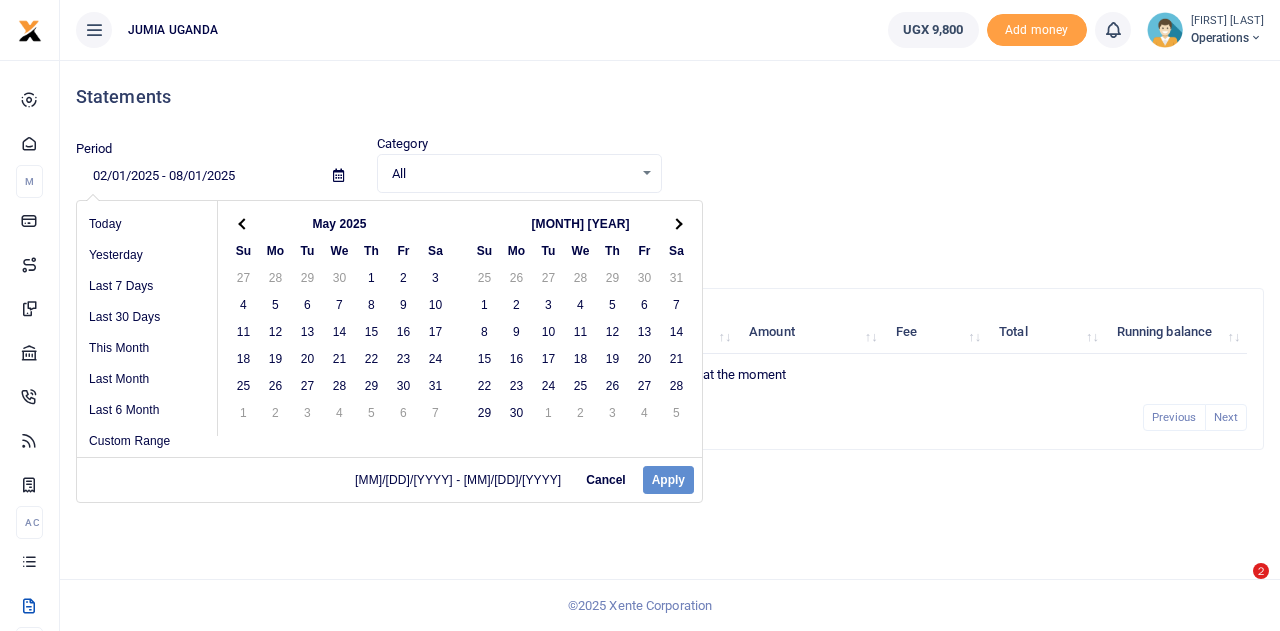 click at bounding box center [676, 223] 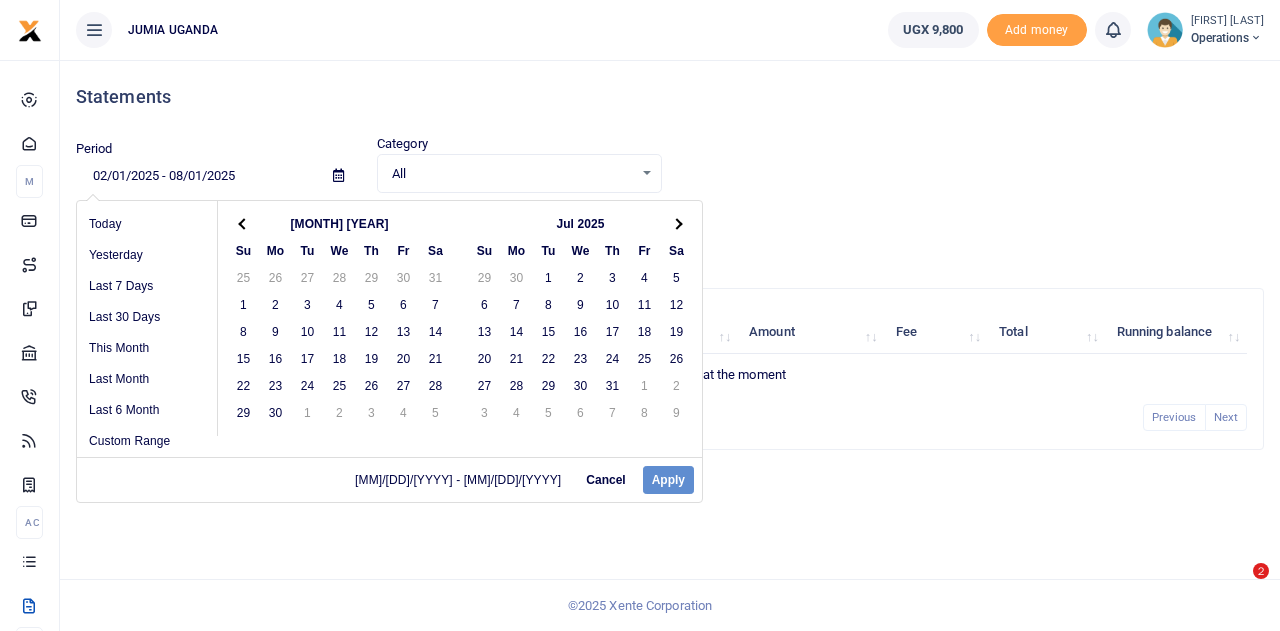 click at bounding box center [676, 223] 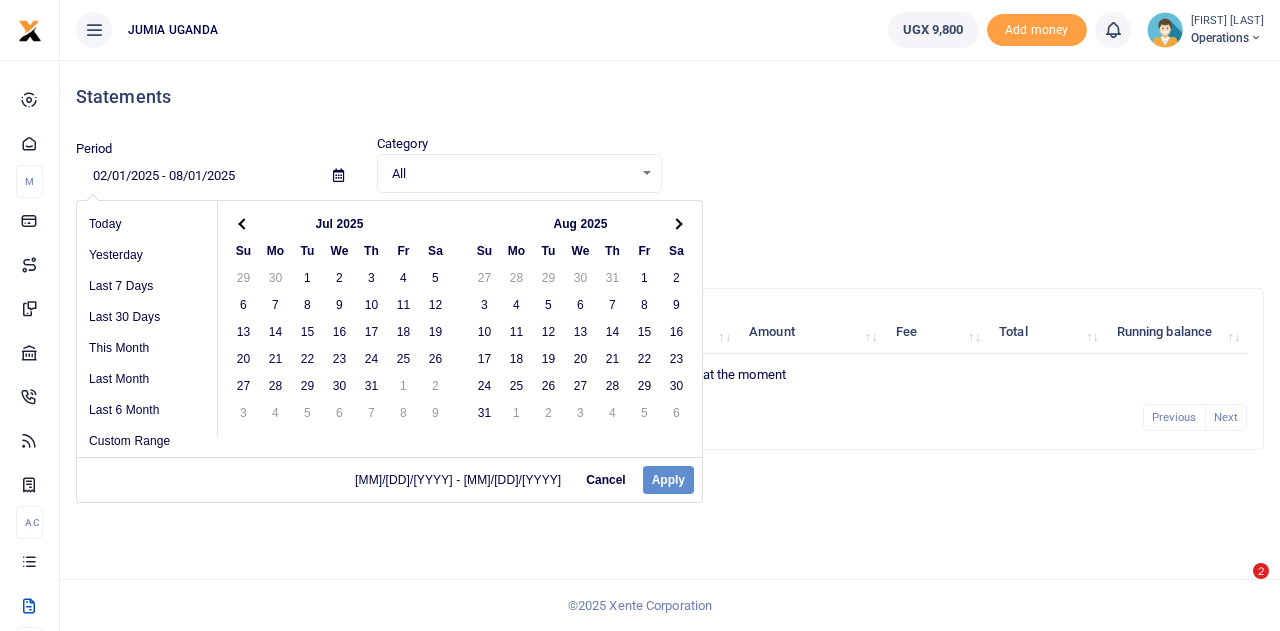 click at bounding box center (676, 223) 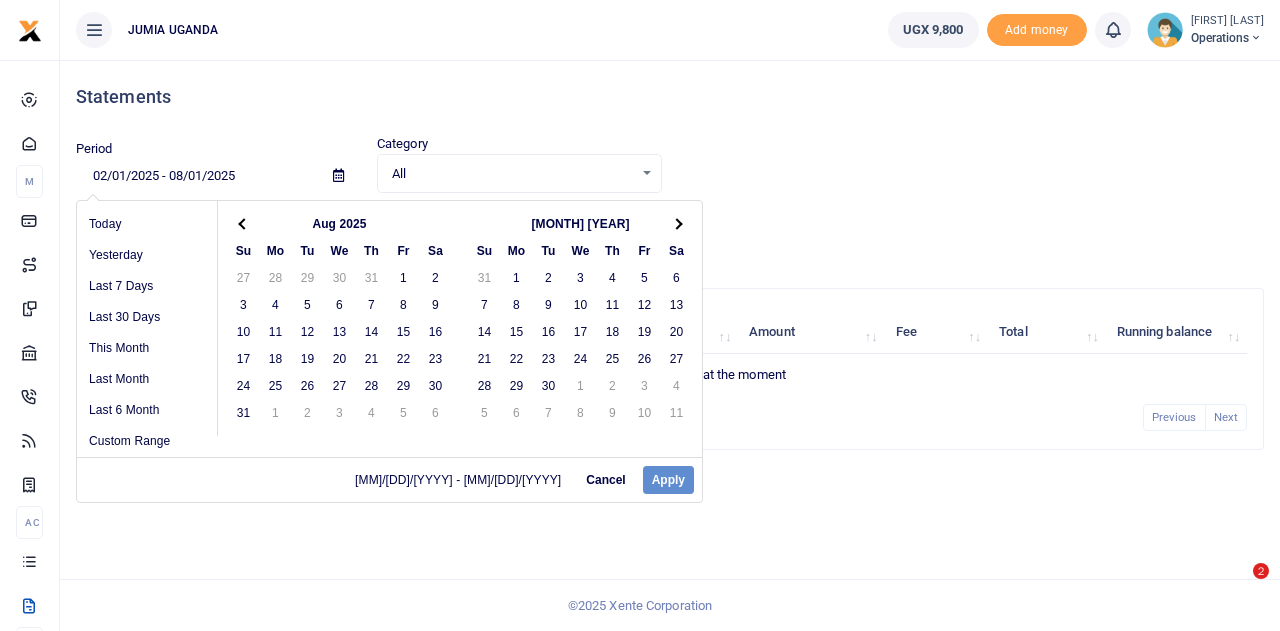 click at bounding box center [676, 223] 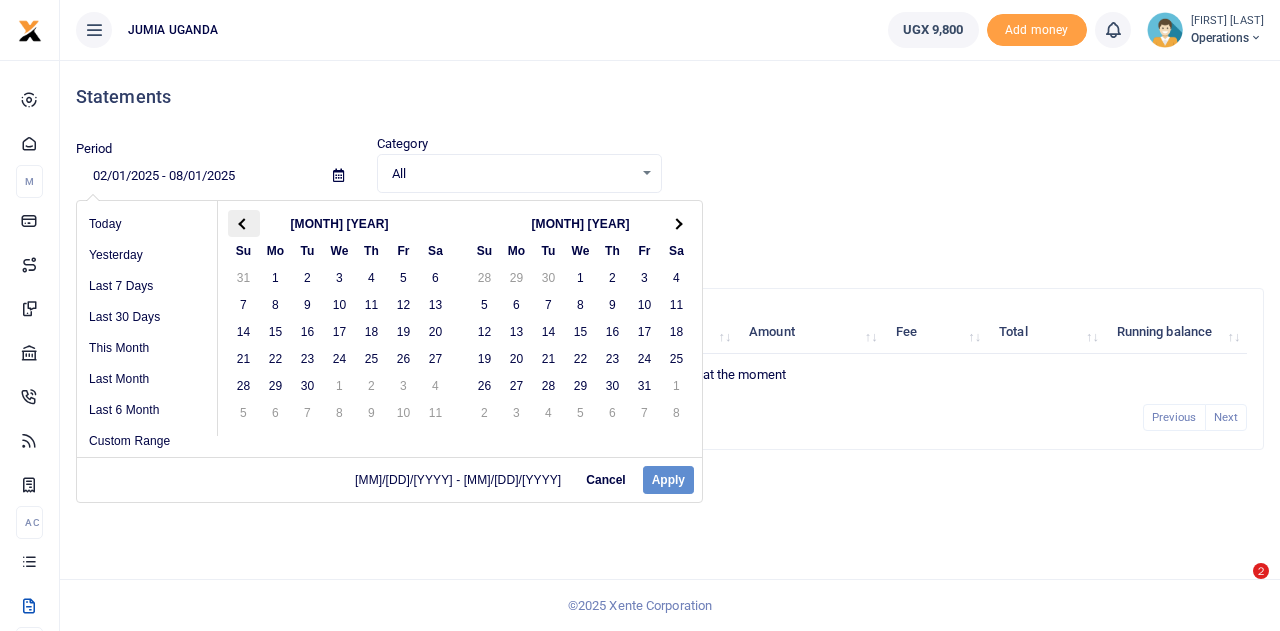 click at bounding box center (243, 223) 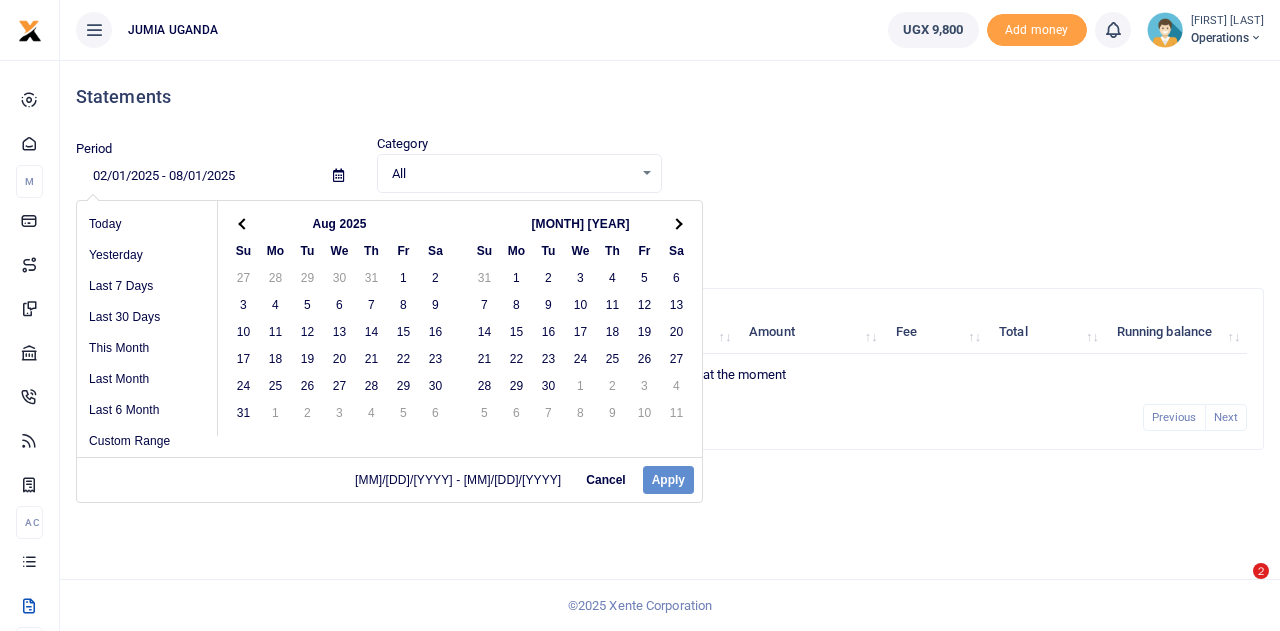 click at bounding box center (243, 223) 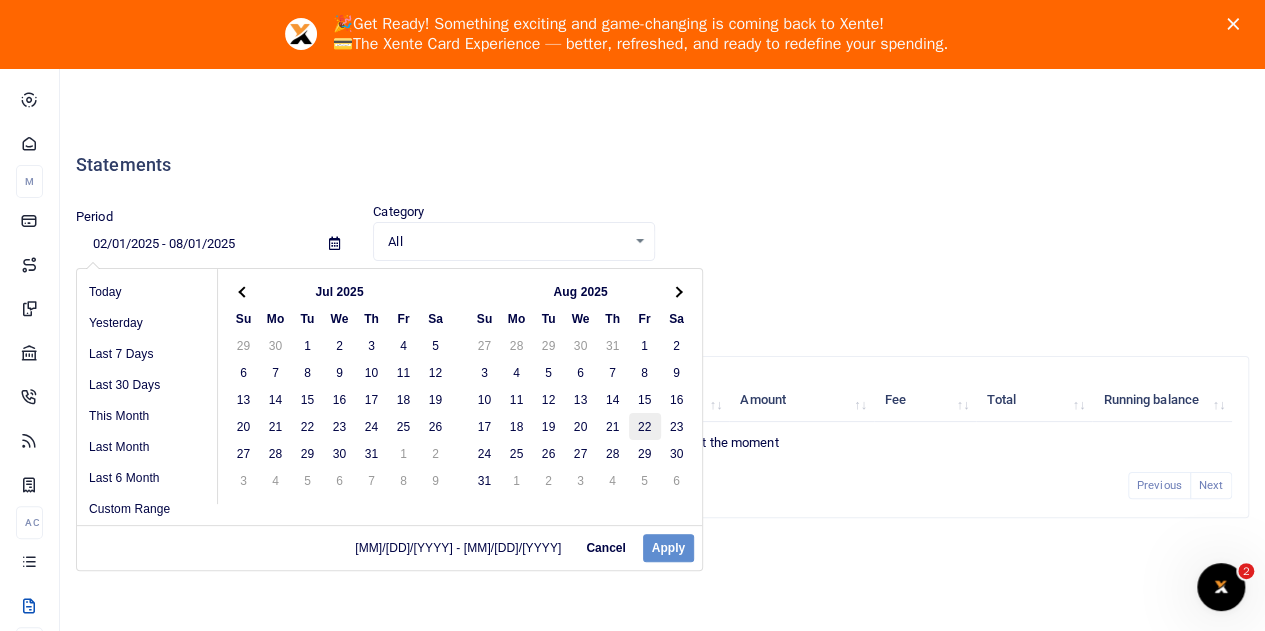 scroll, scrollTop: 0, scrollLeft: 0, axis: both 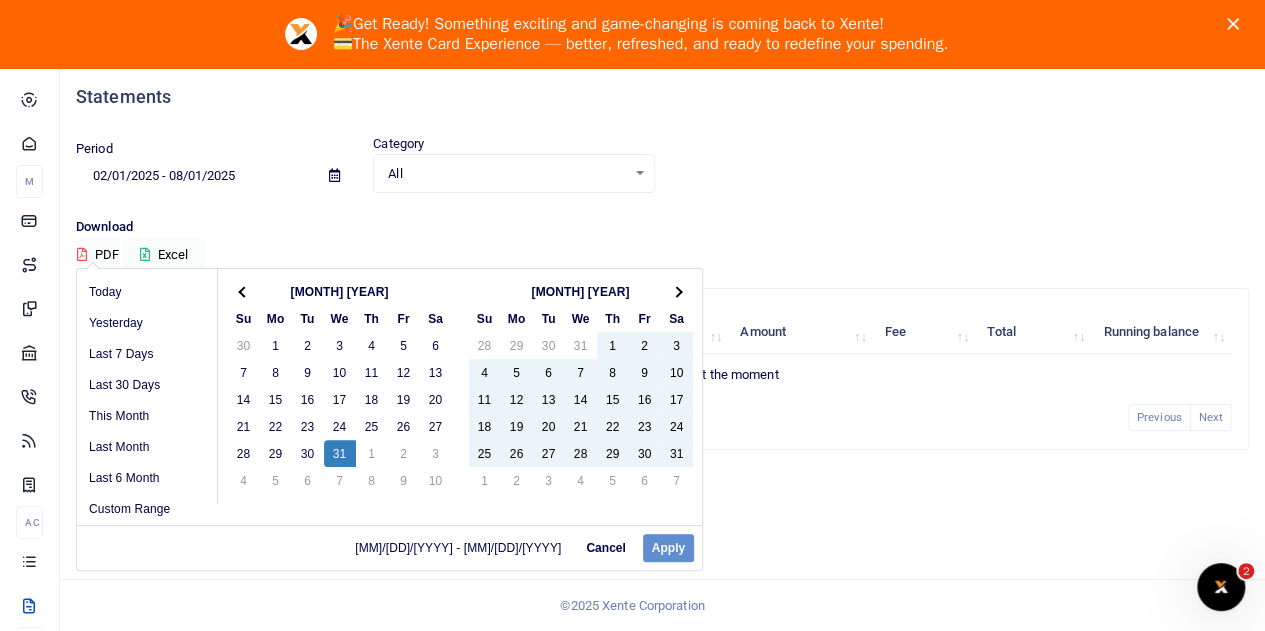 click on "[MM]/[DD]/[YYYY] - [MM]/[DD]/[YYYY] Cancel Apply" at bounding box center (389, 547) 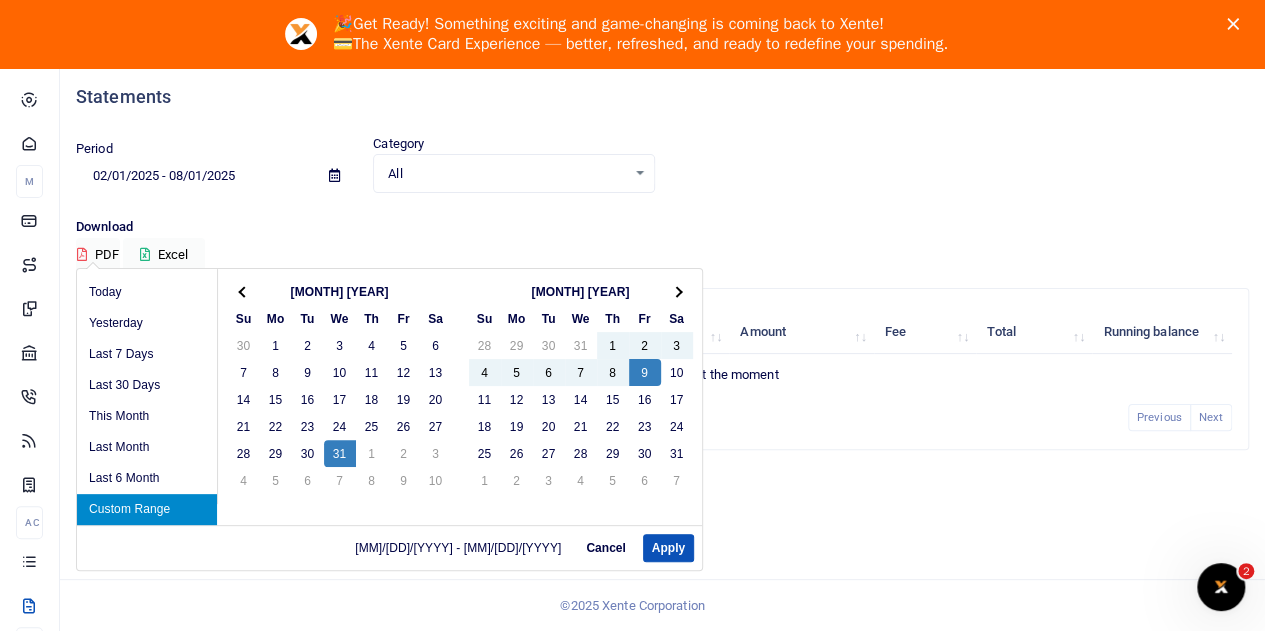 click on "Cancel" at bounding box center [605, 548] 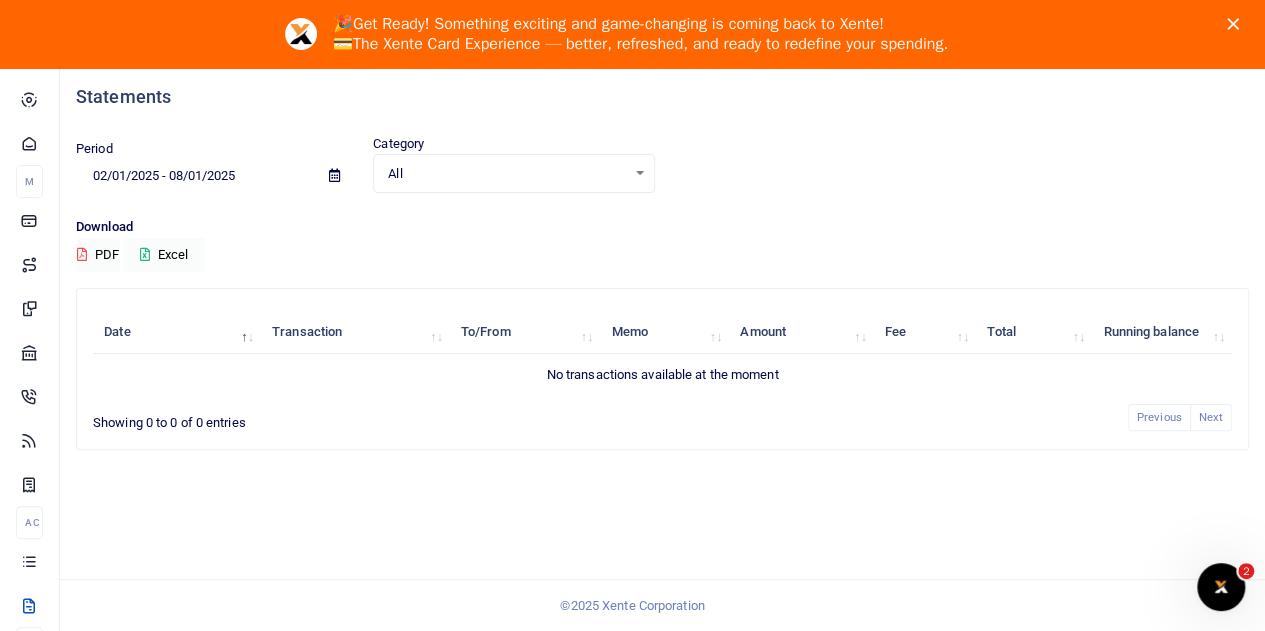 click at bounding box center [334, 176] 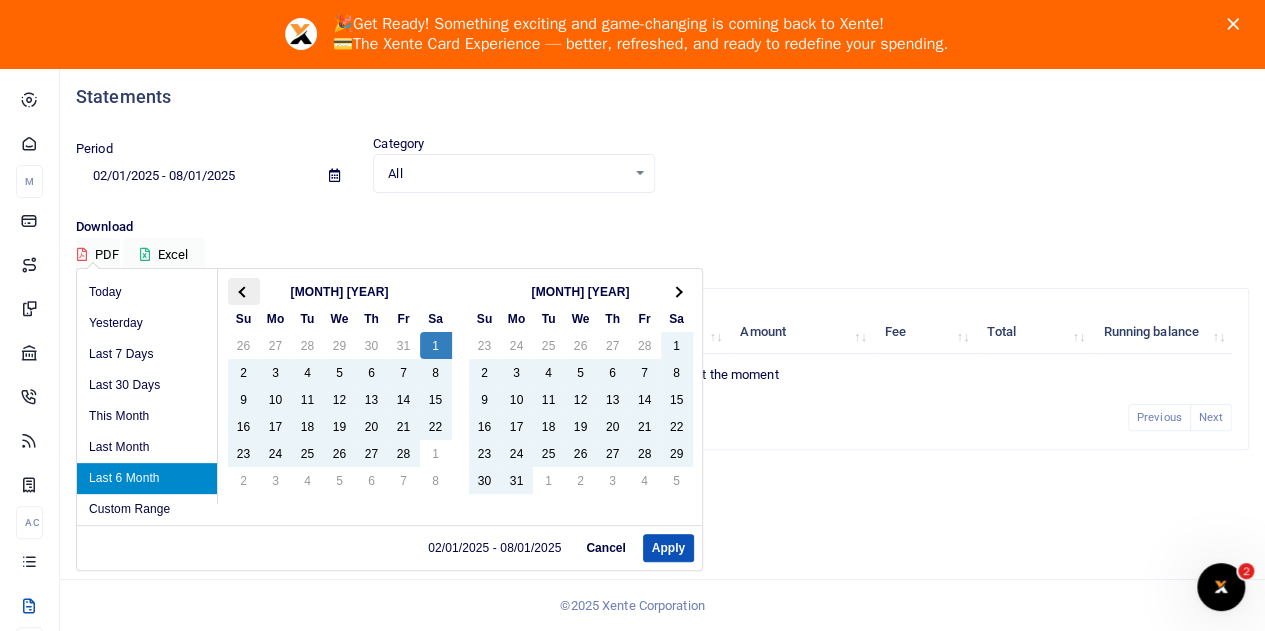 click at bounding box center (244, 291) 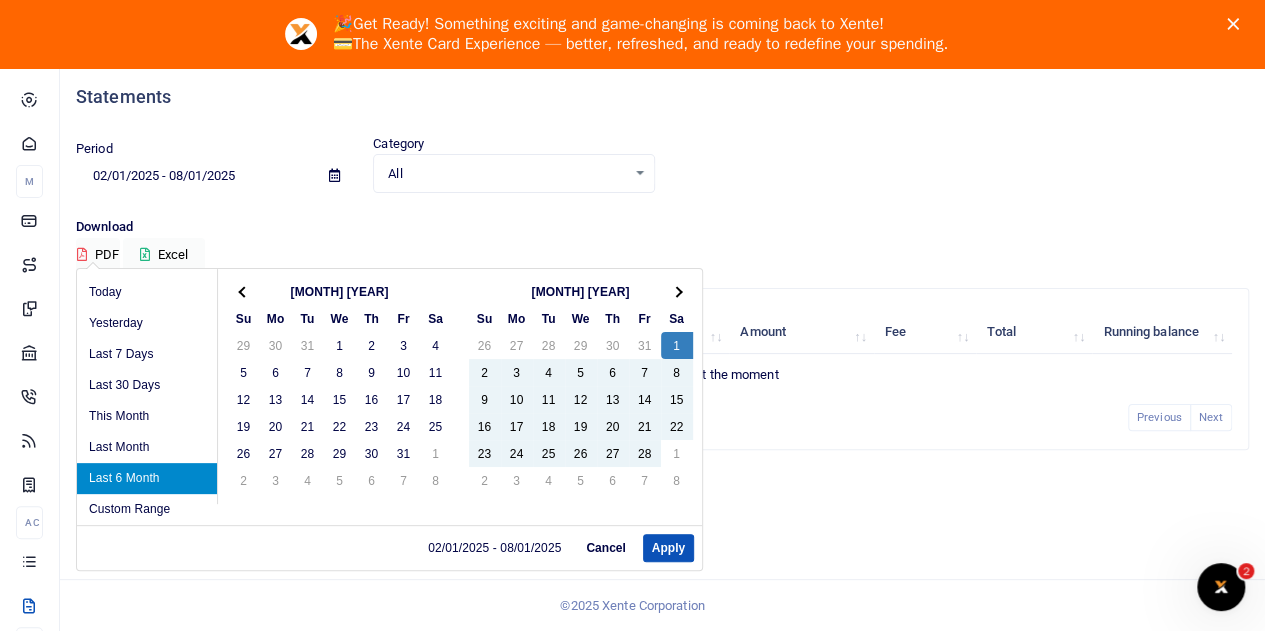 click at bounding box center (244, 291) 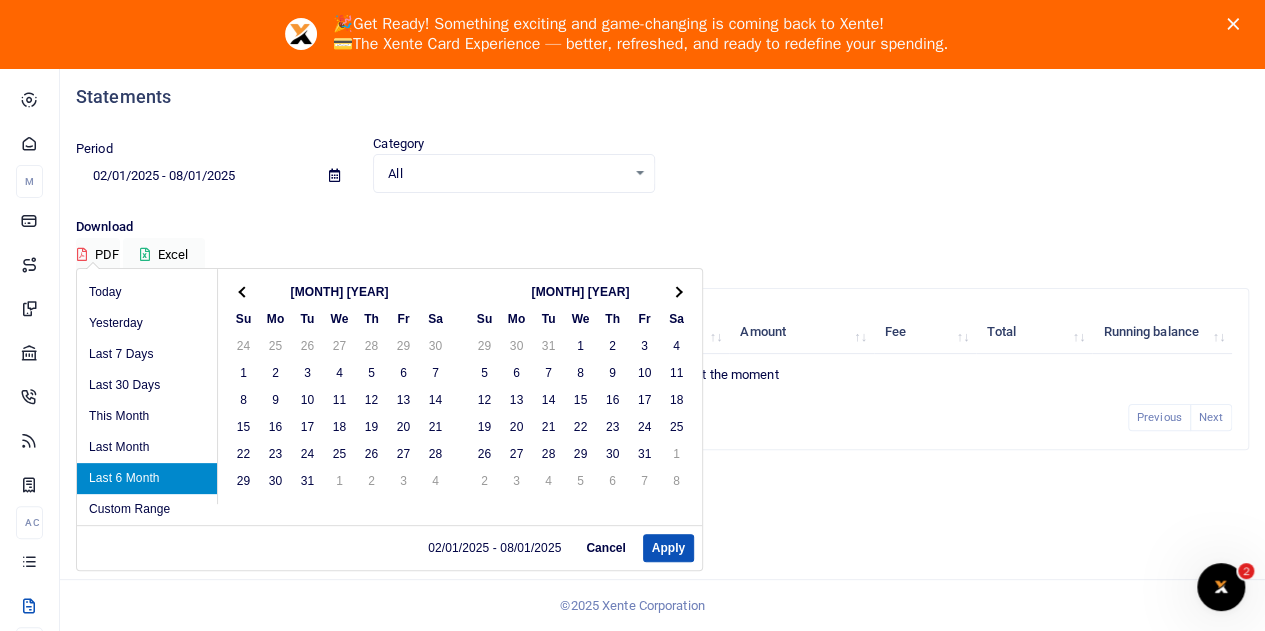 click at bounding box center (244, 291) 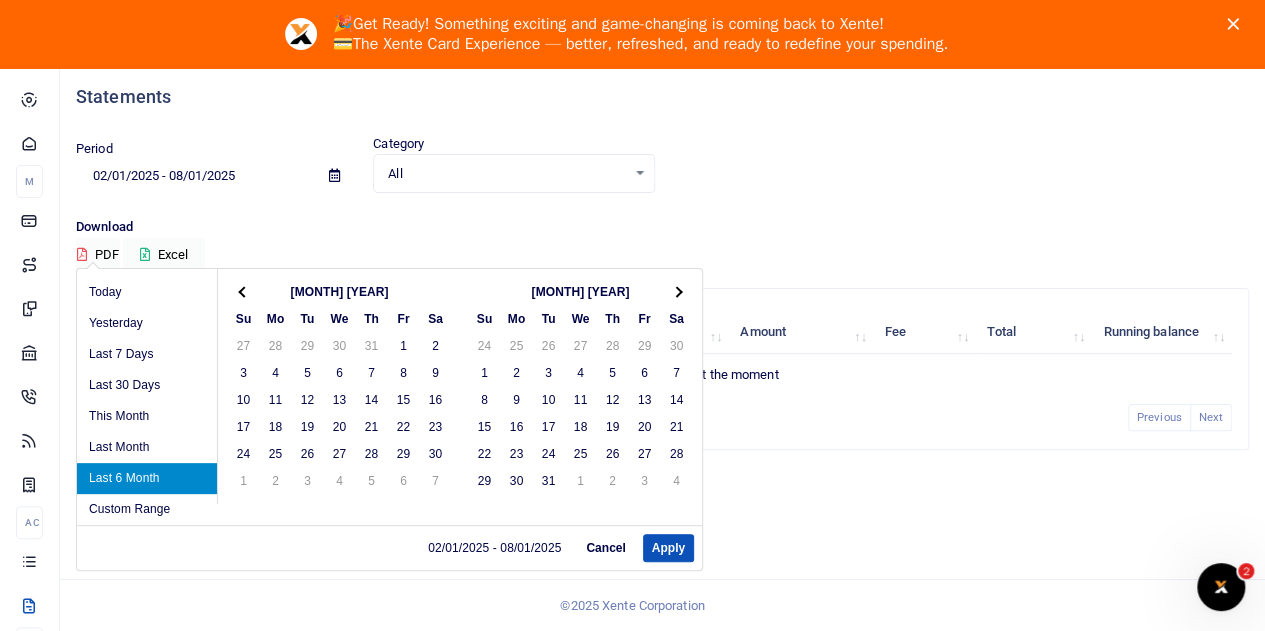 click at bounding box center [244, 291] 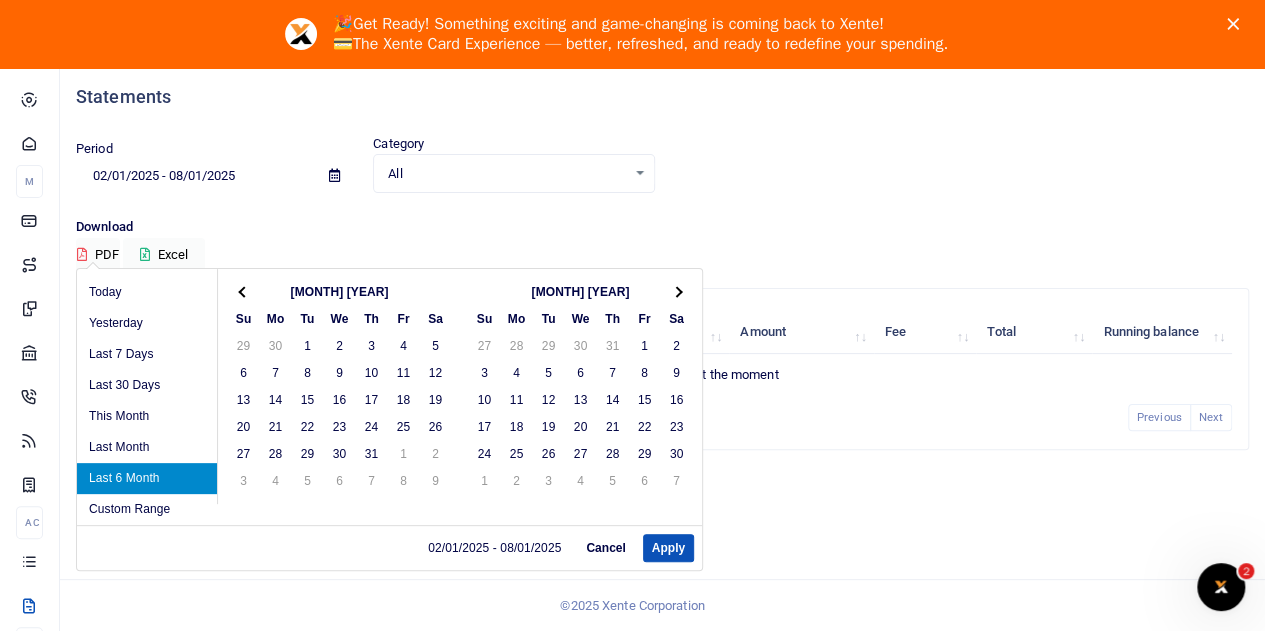 click at bounding box center (244, 291) 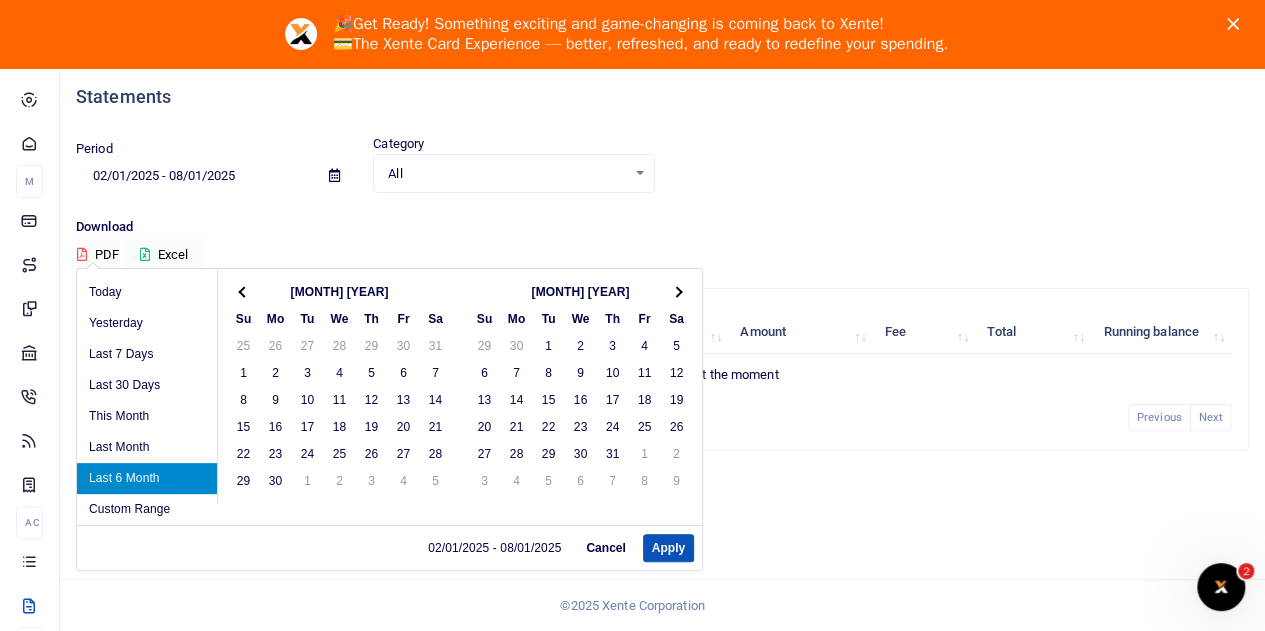 click at bounding box center [244, 291] 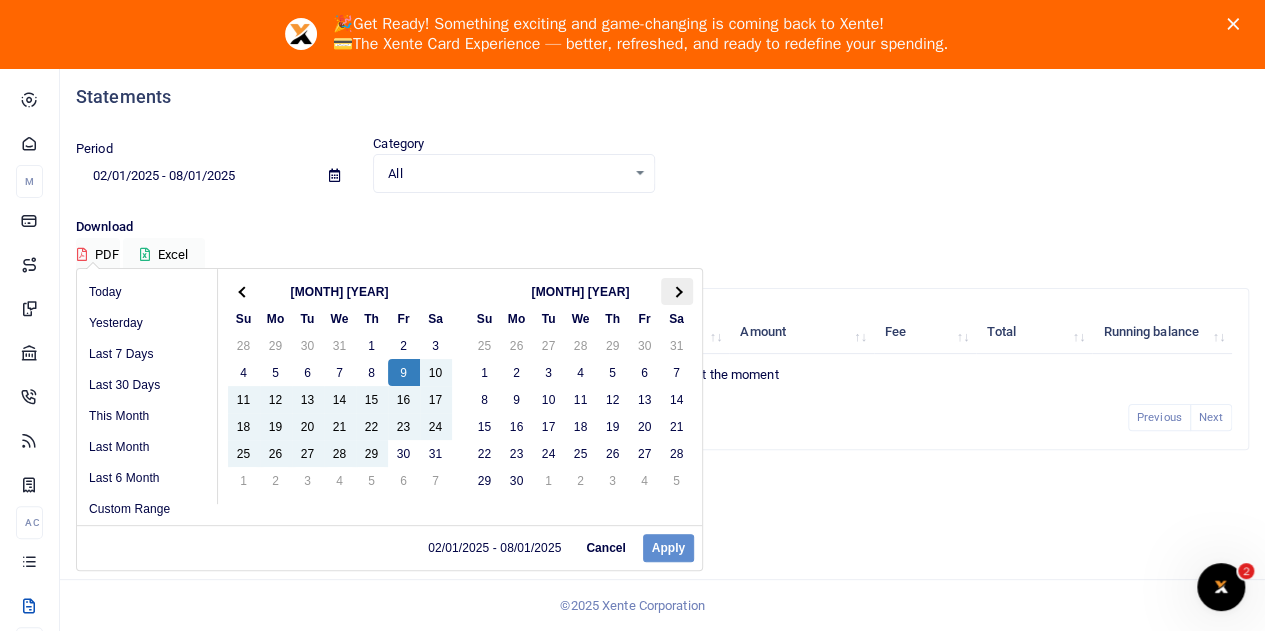 click at bounding box center (676, 291) 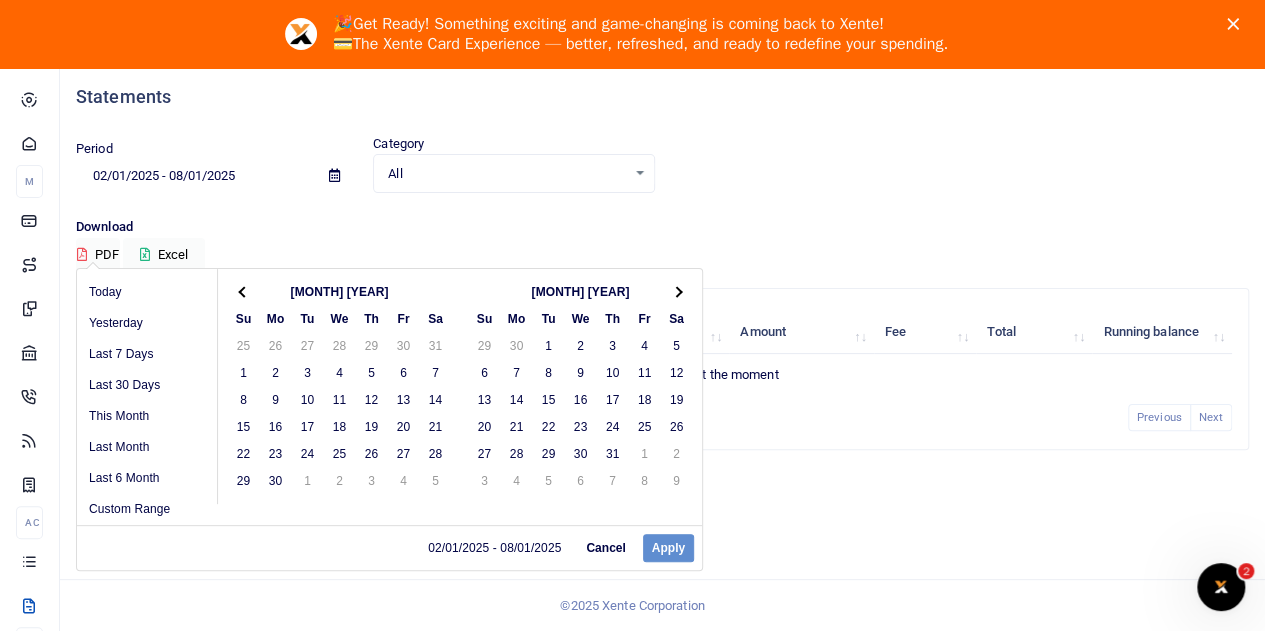 click at bounding box center (676, 291) 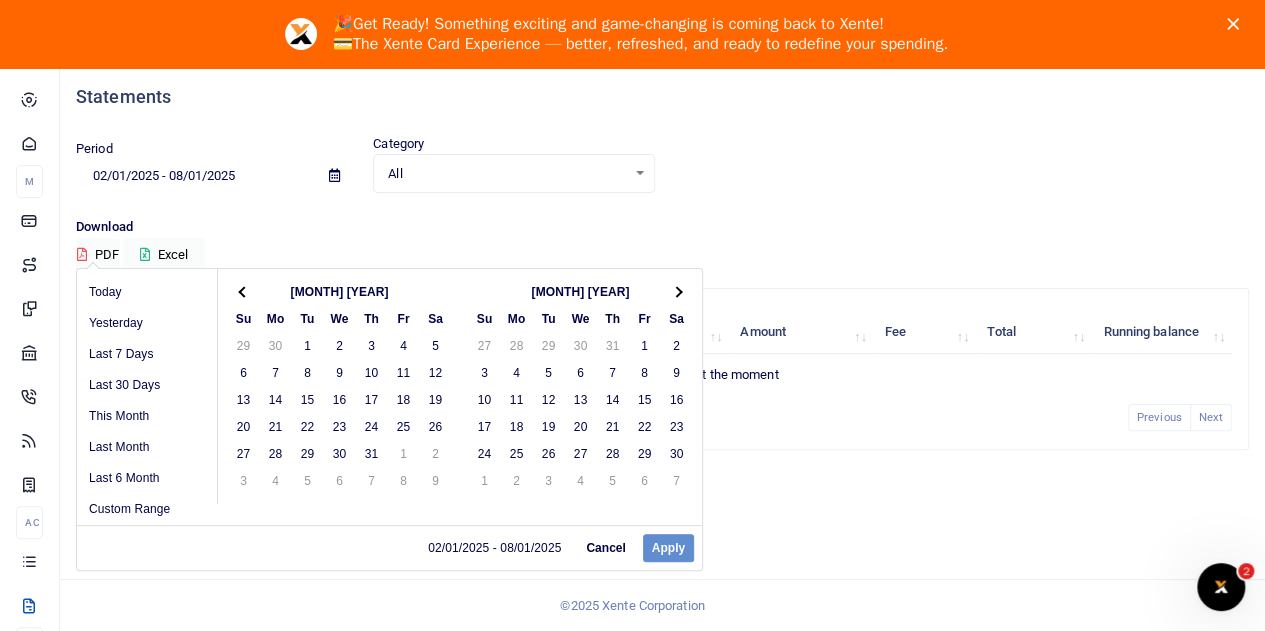 click at bounding box center [676, 291] 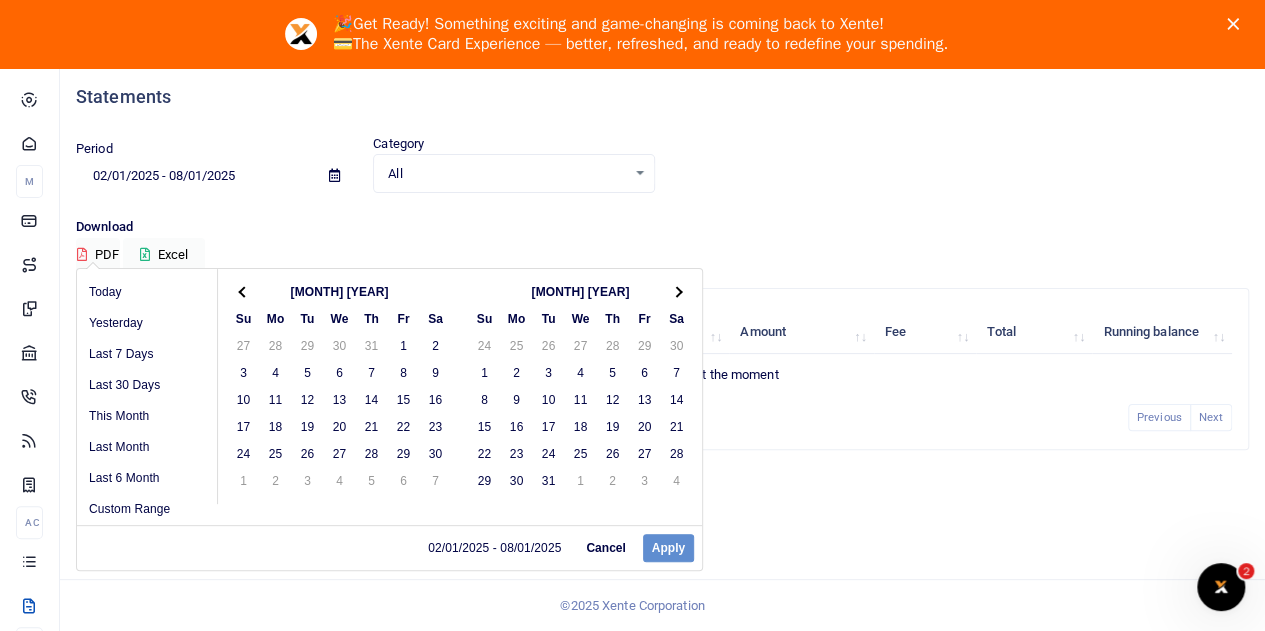click at bounding box center [676, 291] 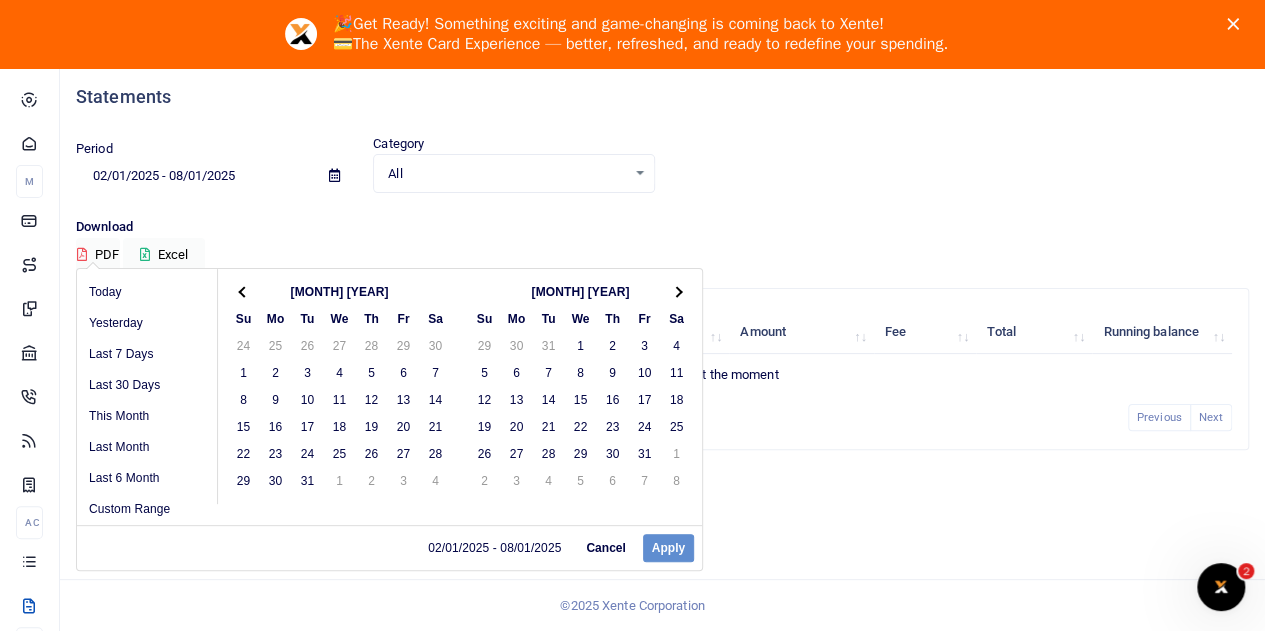 click at bounding box center (676, 291) 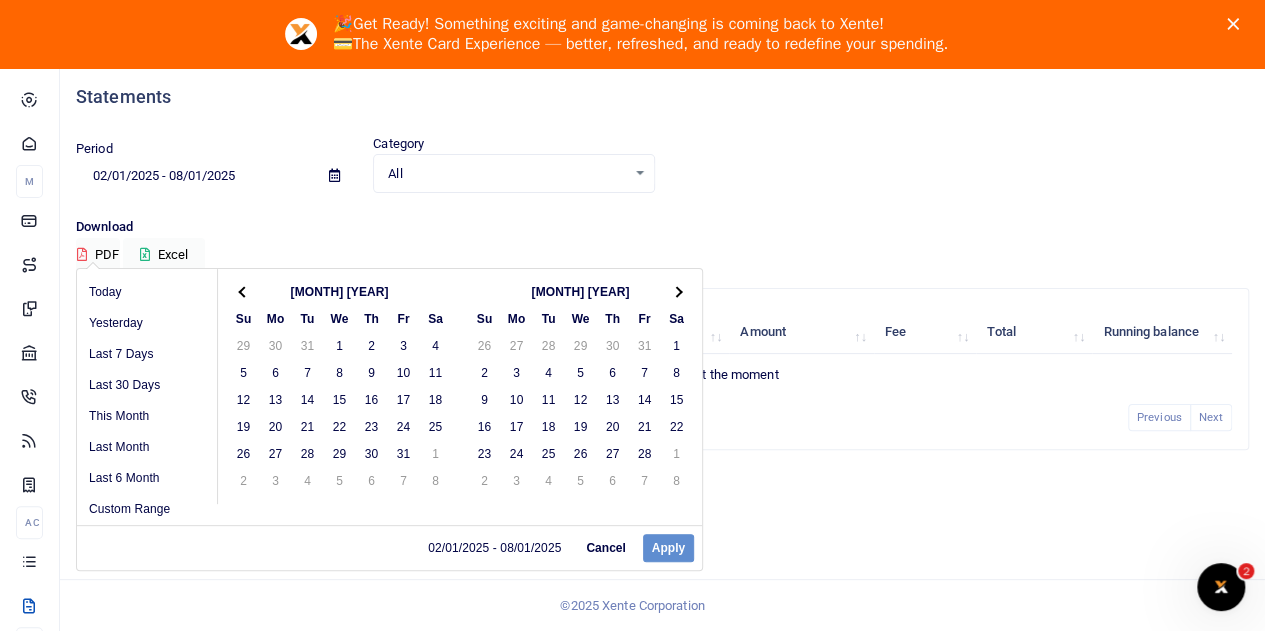 click at bounding box center [676, 291] 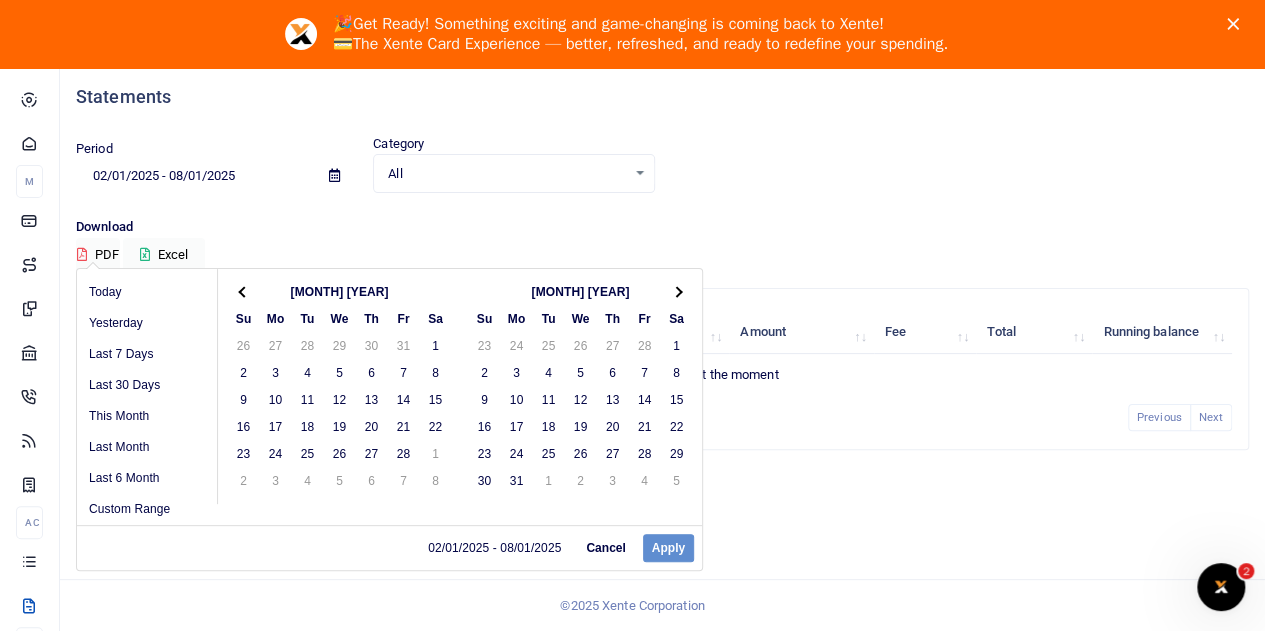 click at bounding box center (676, 291) 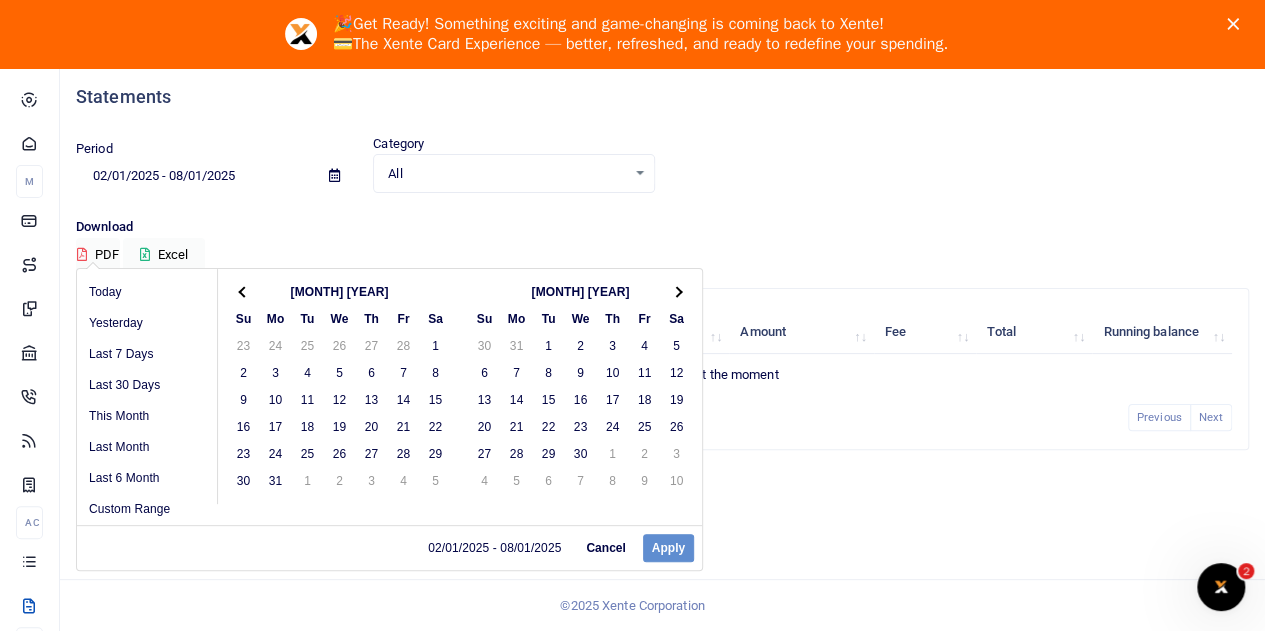 click at bounding box center [676, 291] 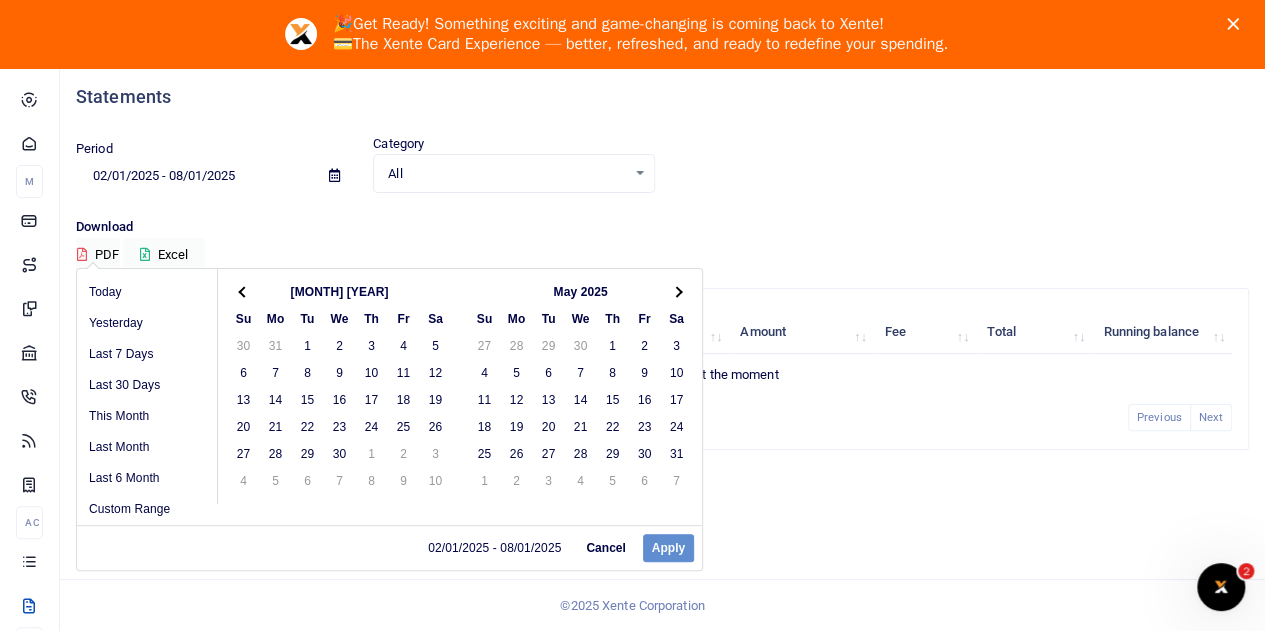 click at bounding box center [676, 291] 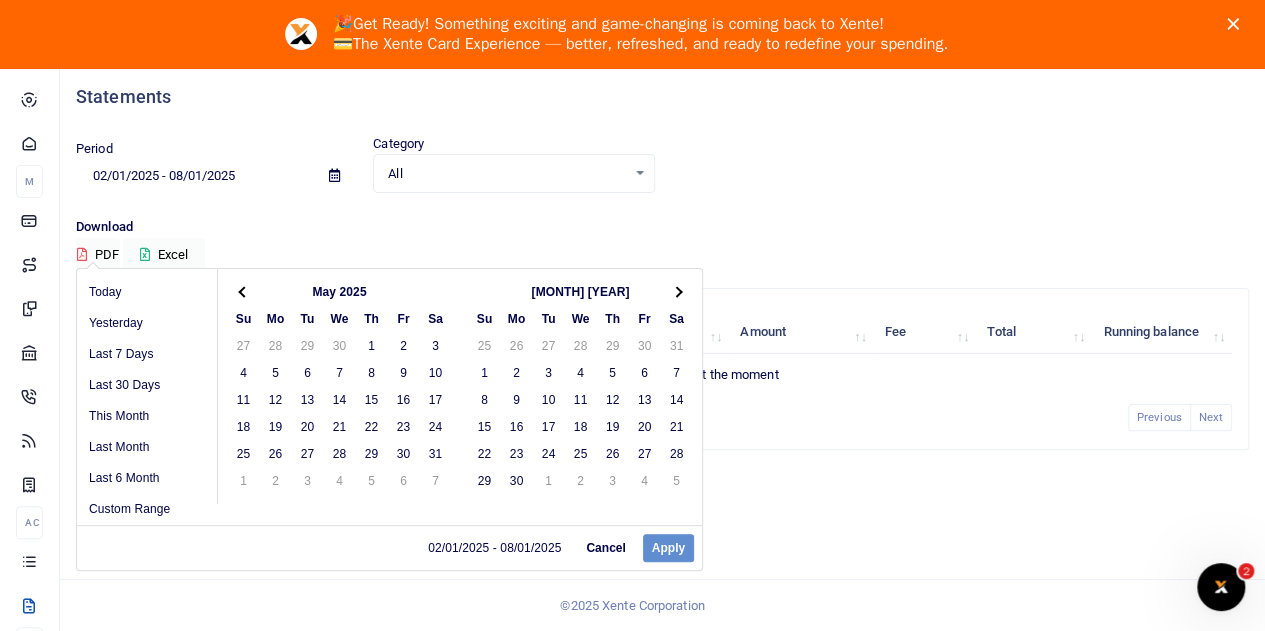 click at bounding box center (676, 291) 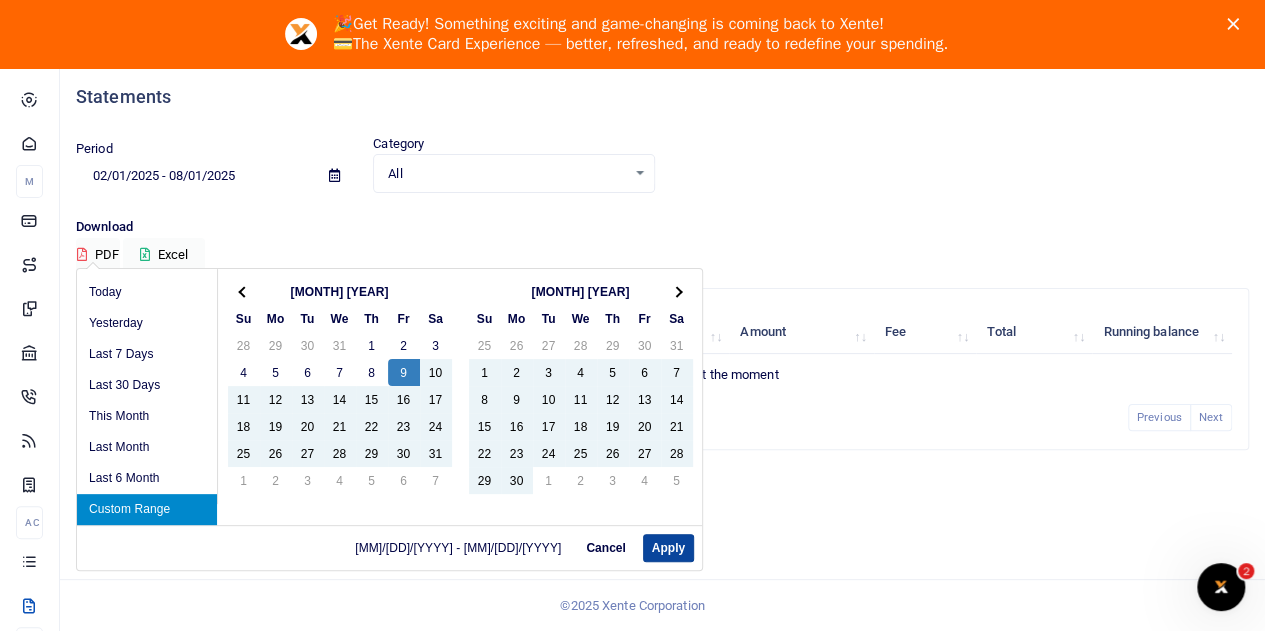 click on "Apply" at bounding box center (668, 548) 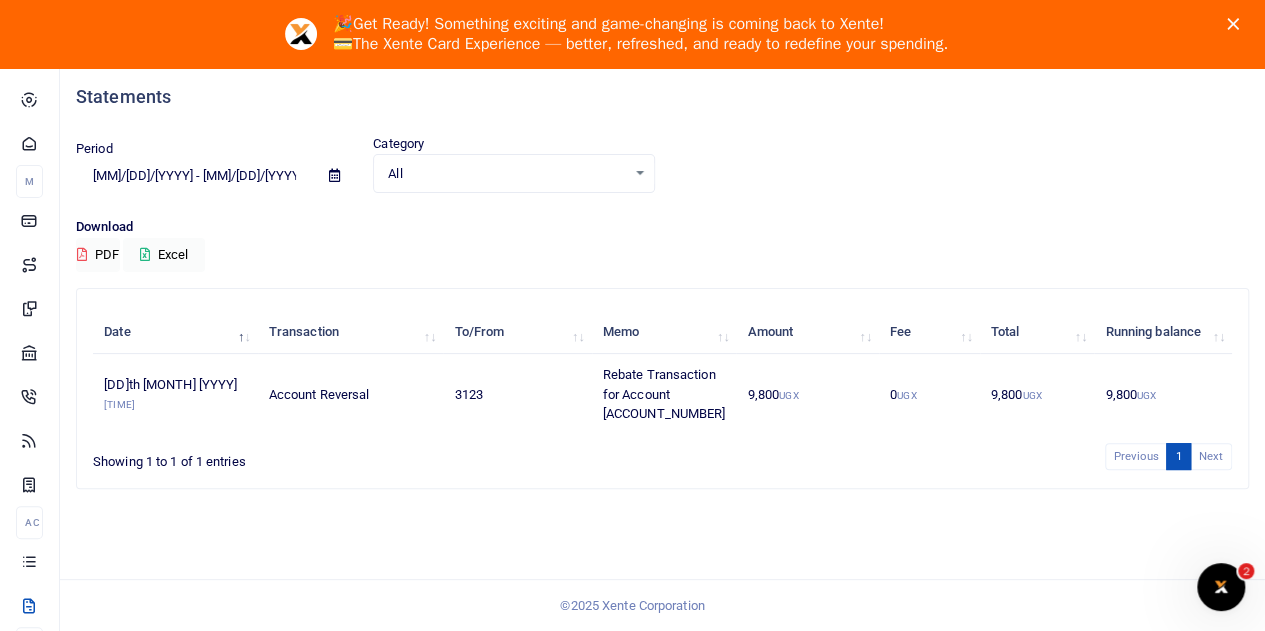 click 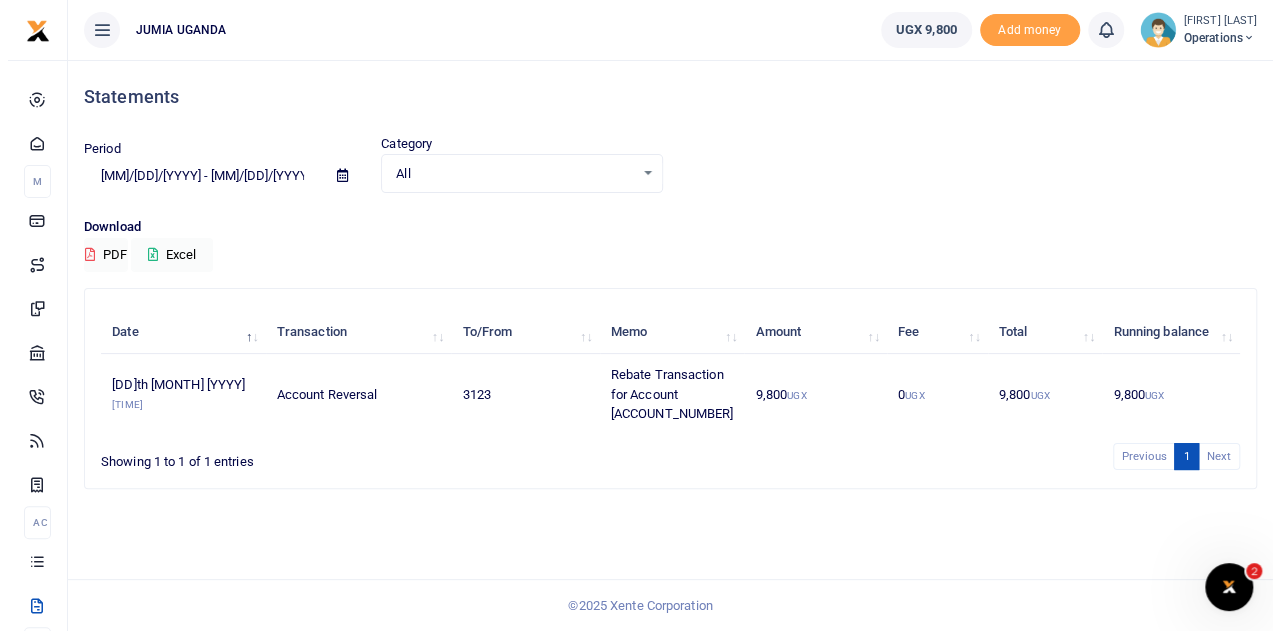 scroll, scrollTop: 0, scrollLeft: 0, axis: both 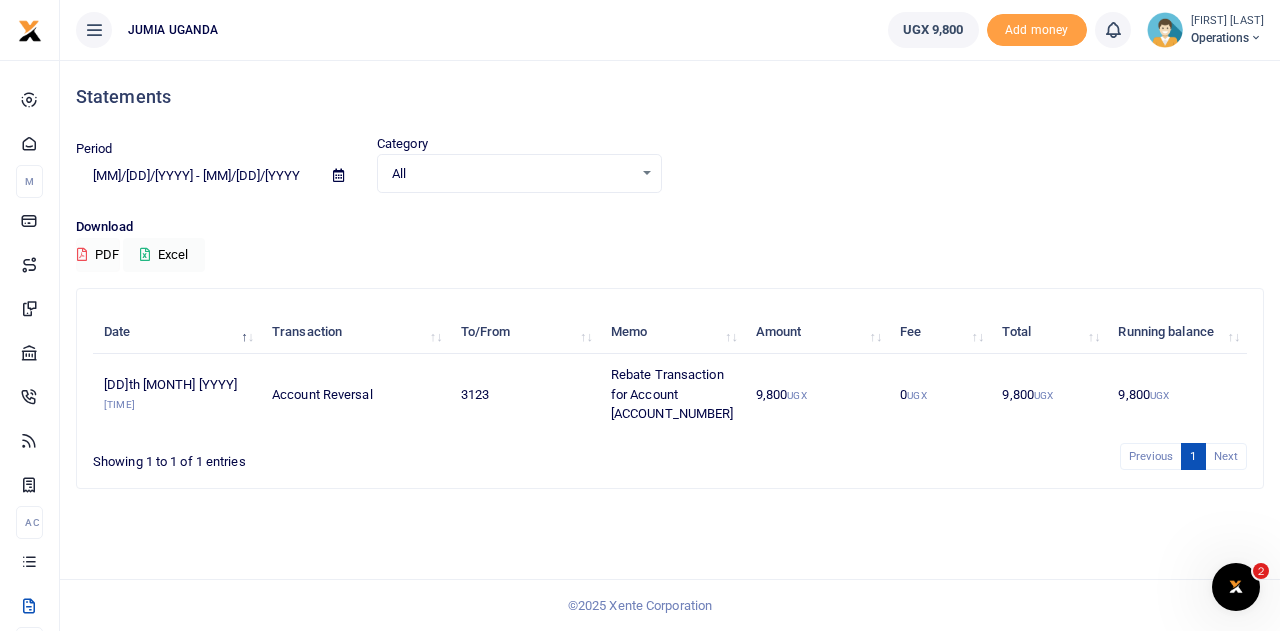 click on "PDF" at bounding box center (98, 255) 